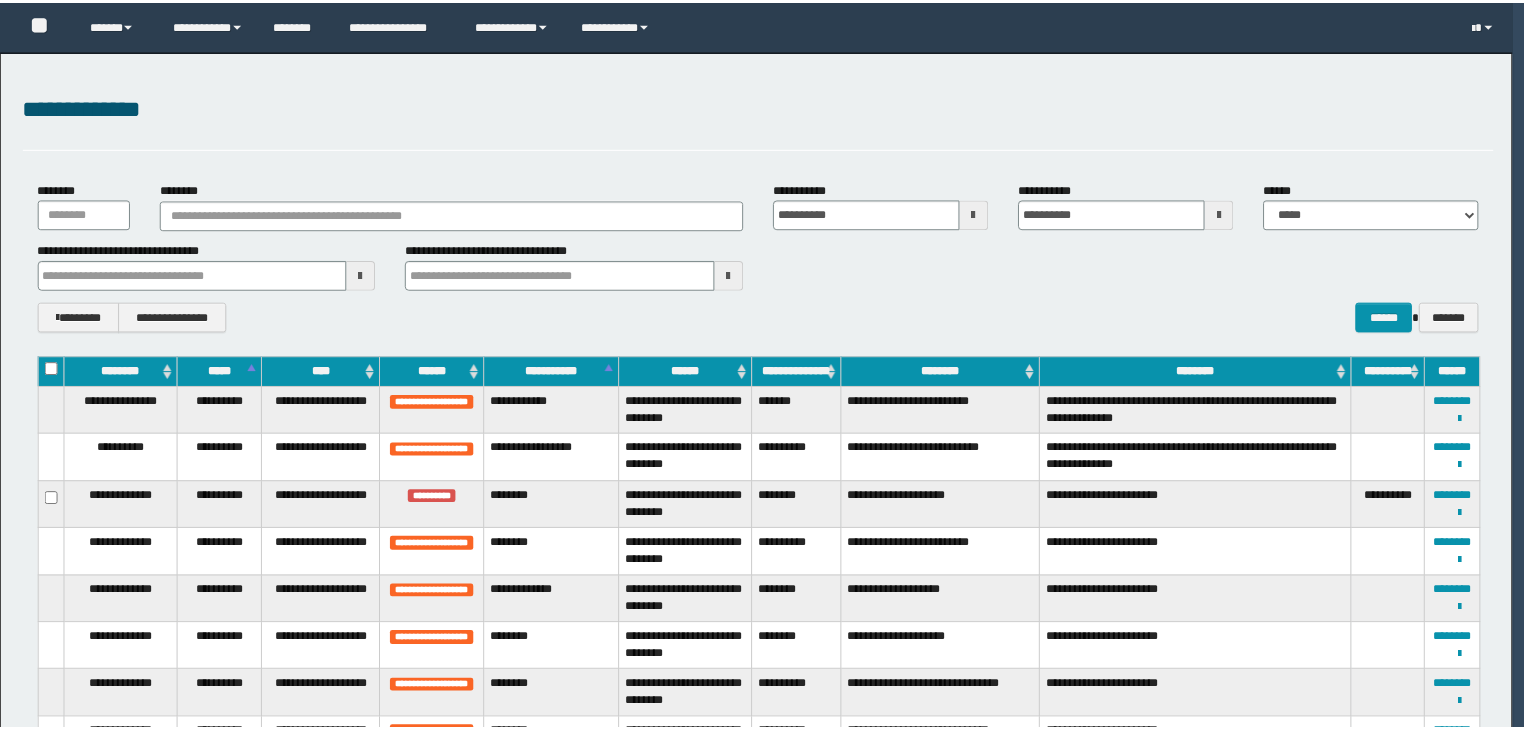 scroll, scrollTop: 0, scrollLeft: 0, axis: both 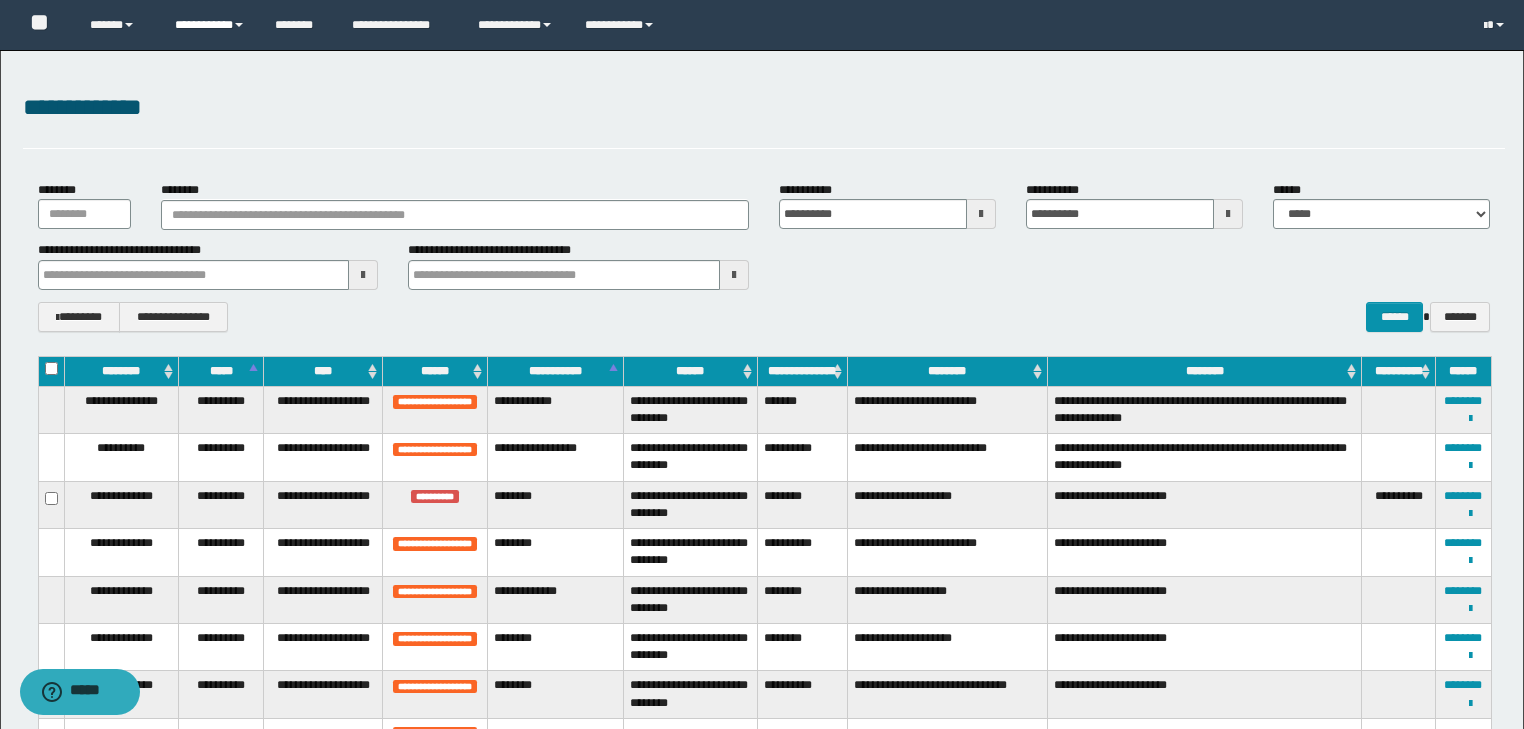 click on "**********" at bounding box center (210, 25) 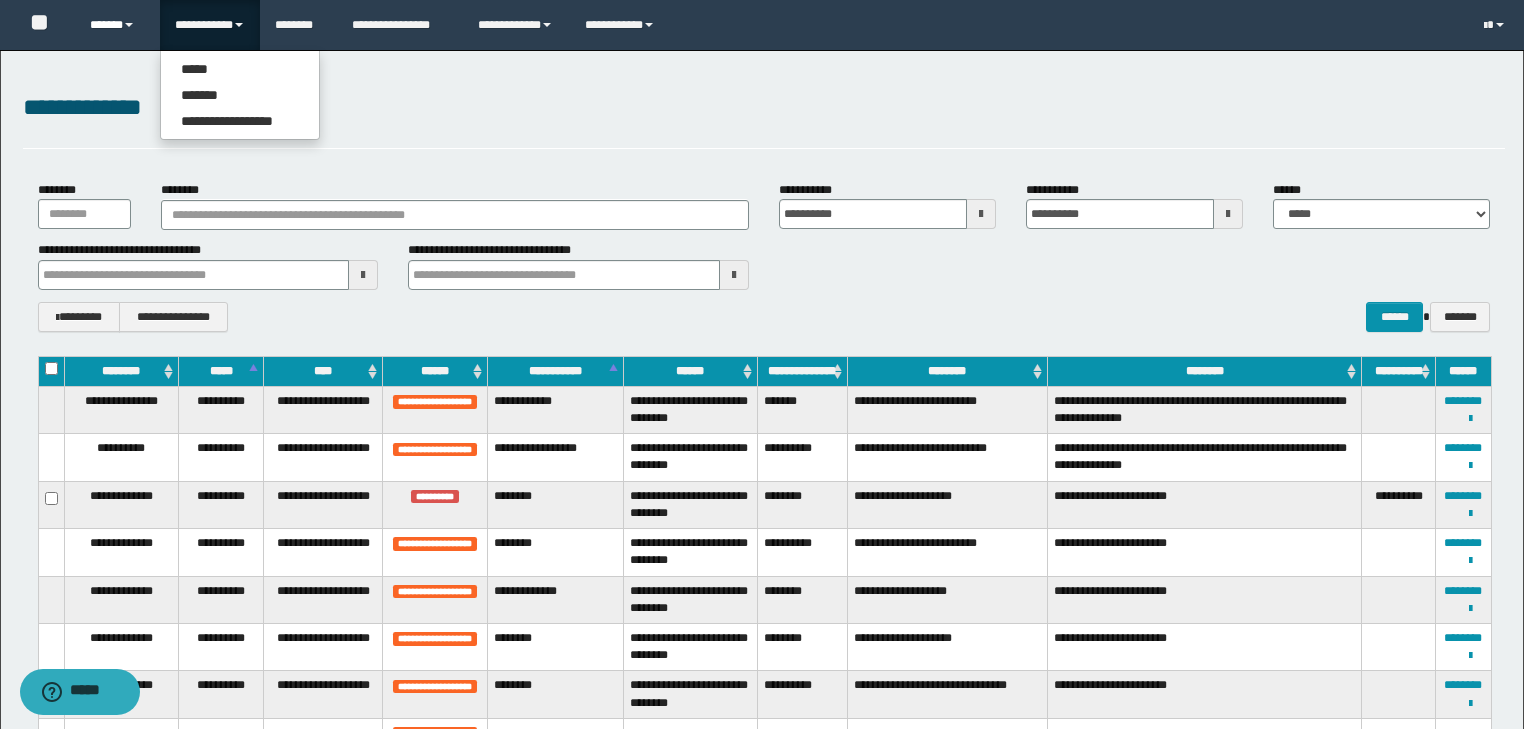 click on "******" at bounding box center (117, 25) 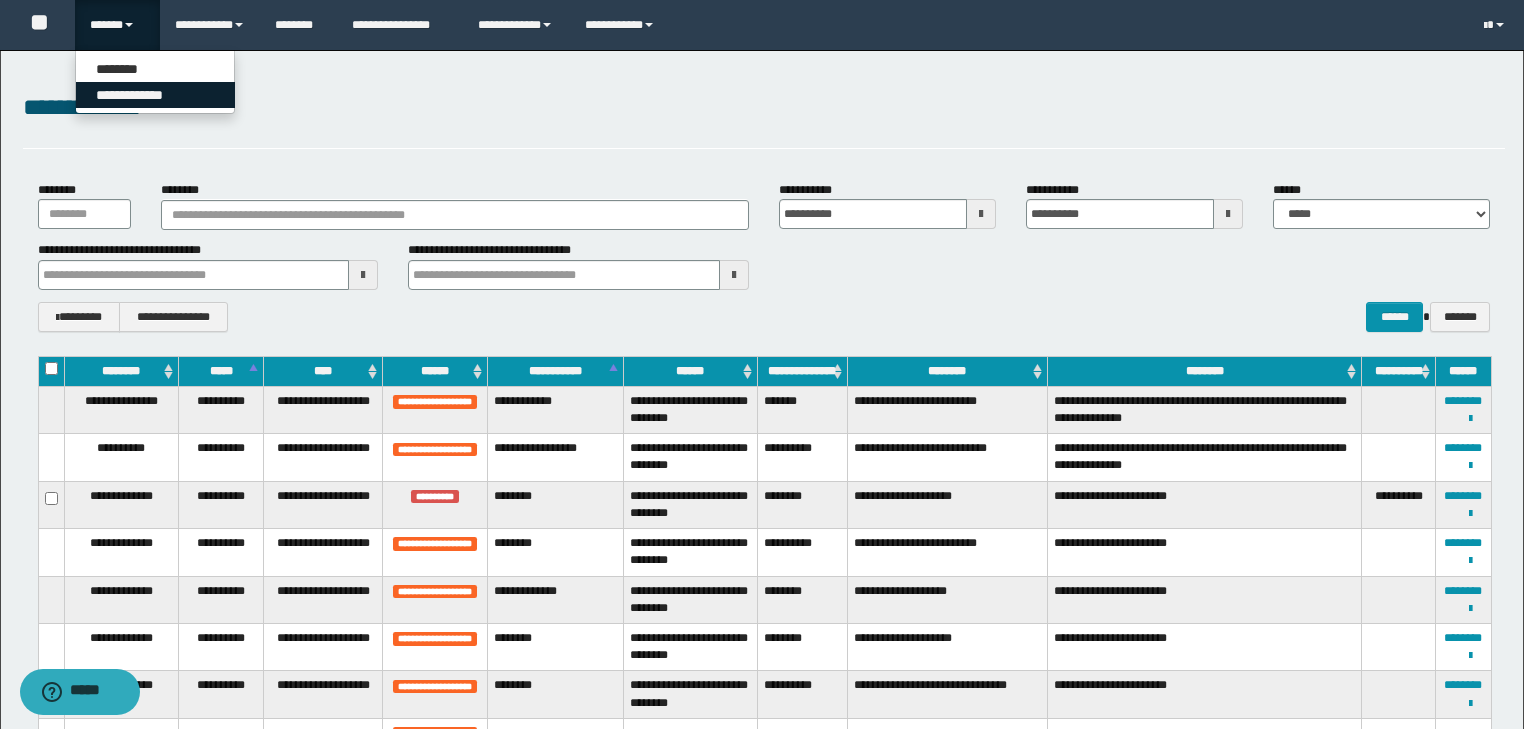 click on "**********" at bounding box center (155, 95) 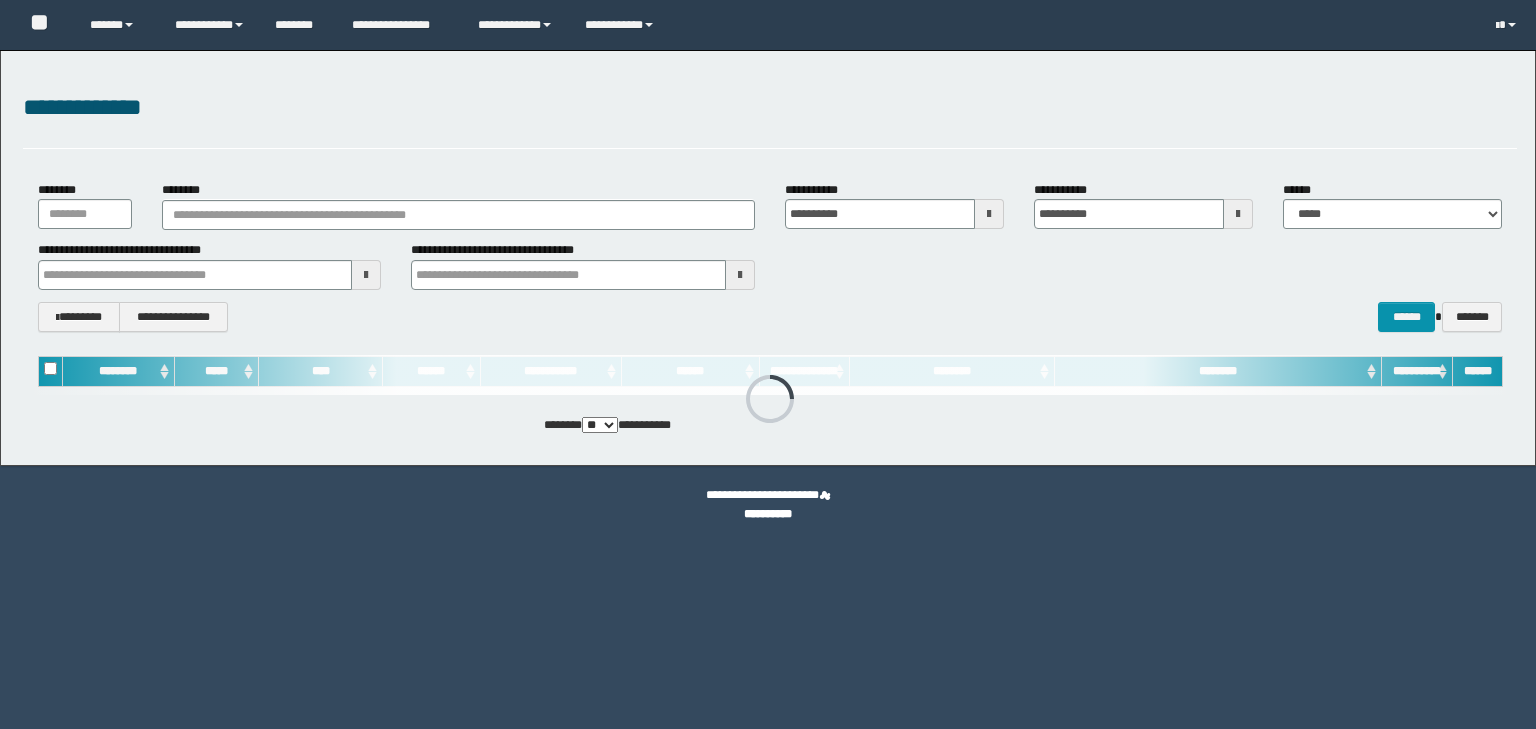 scroll, scrollTop: 0, scrollLeft: 0, axis: both 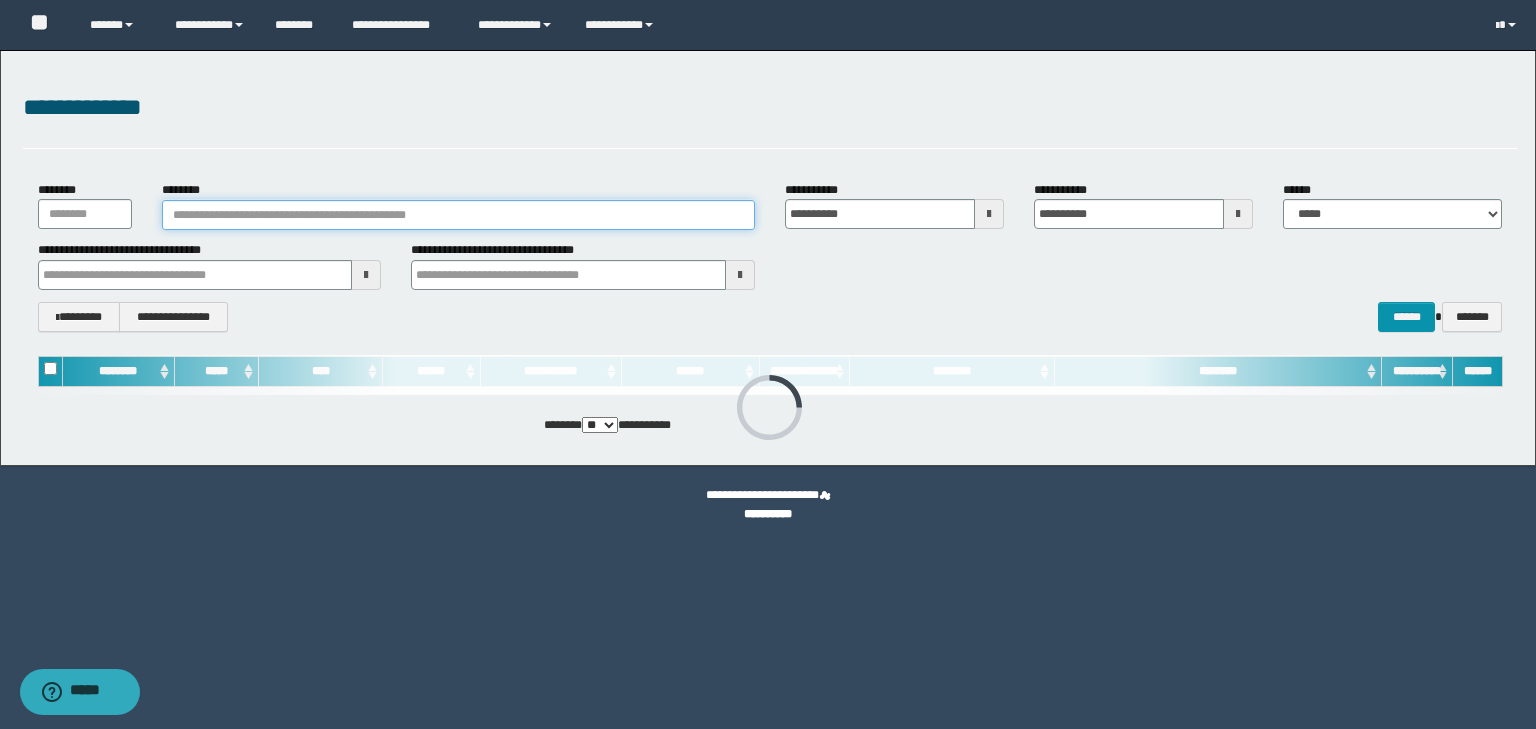 click on "********" at bounding box center [458, 215] 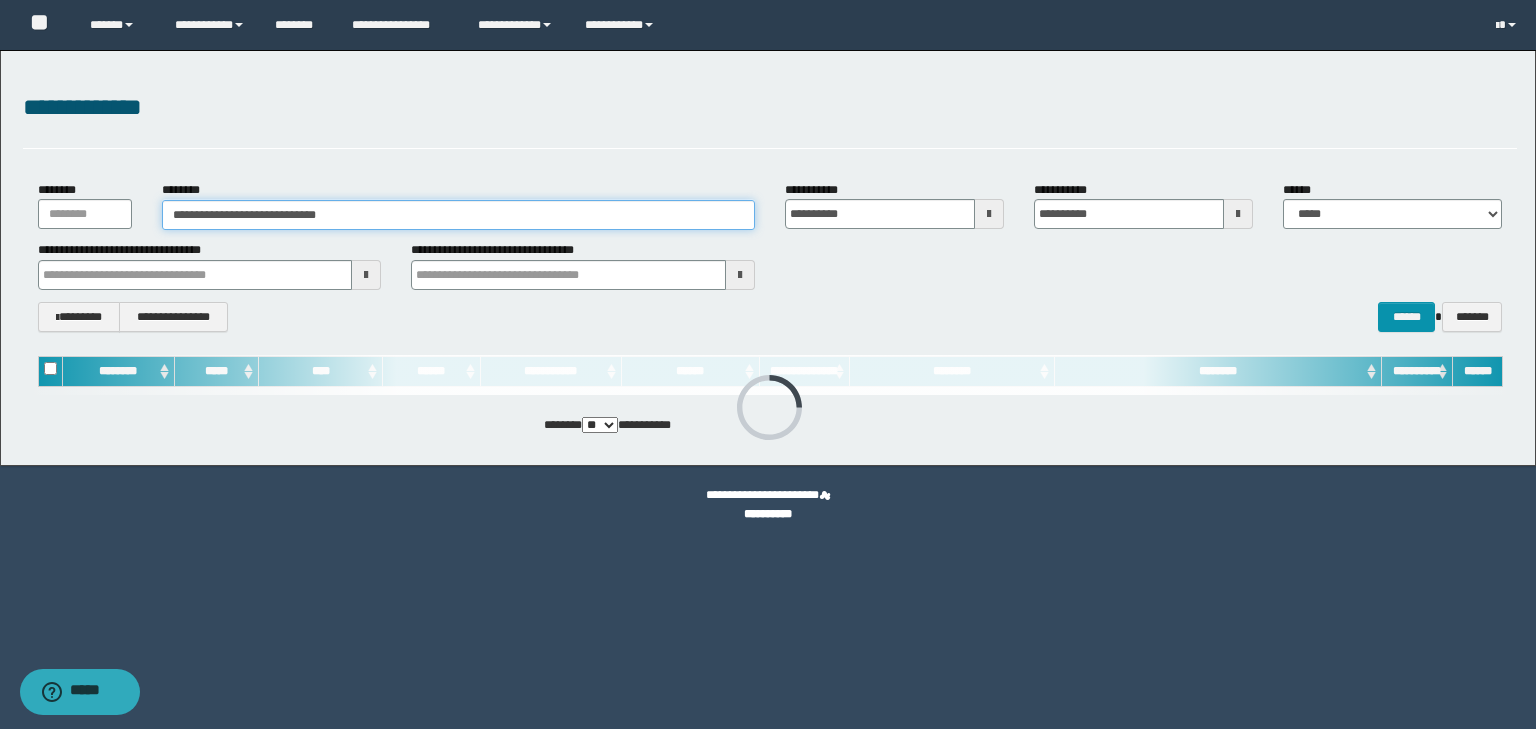 type on "**********" 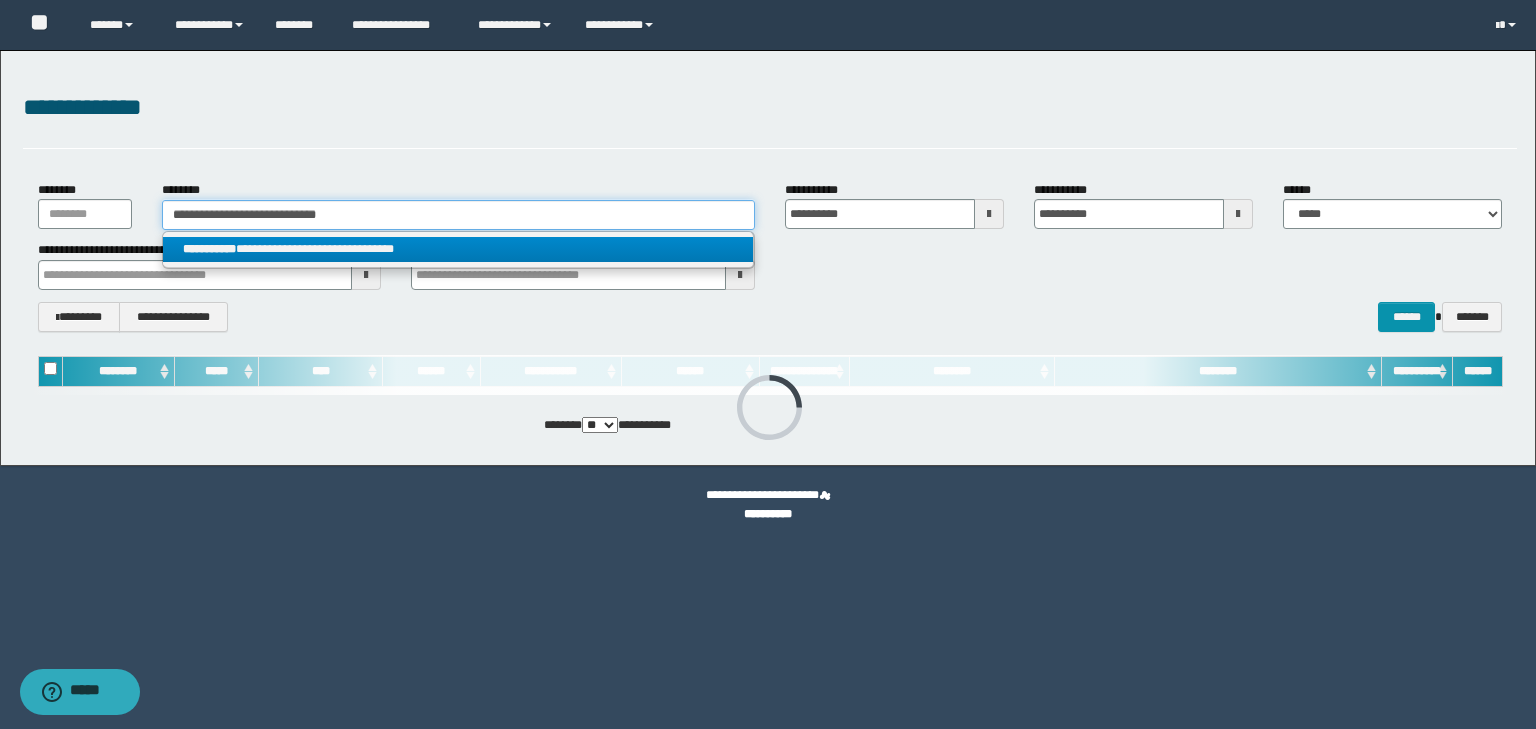 type on "**********" 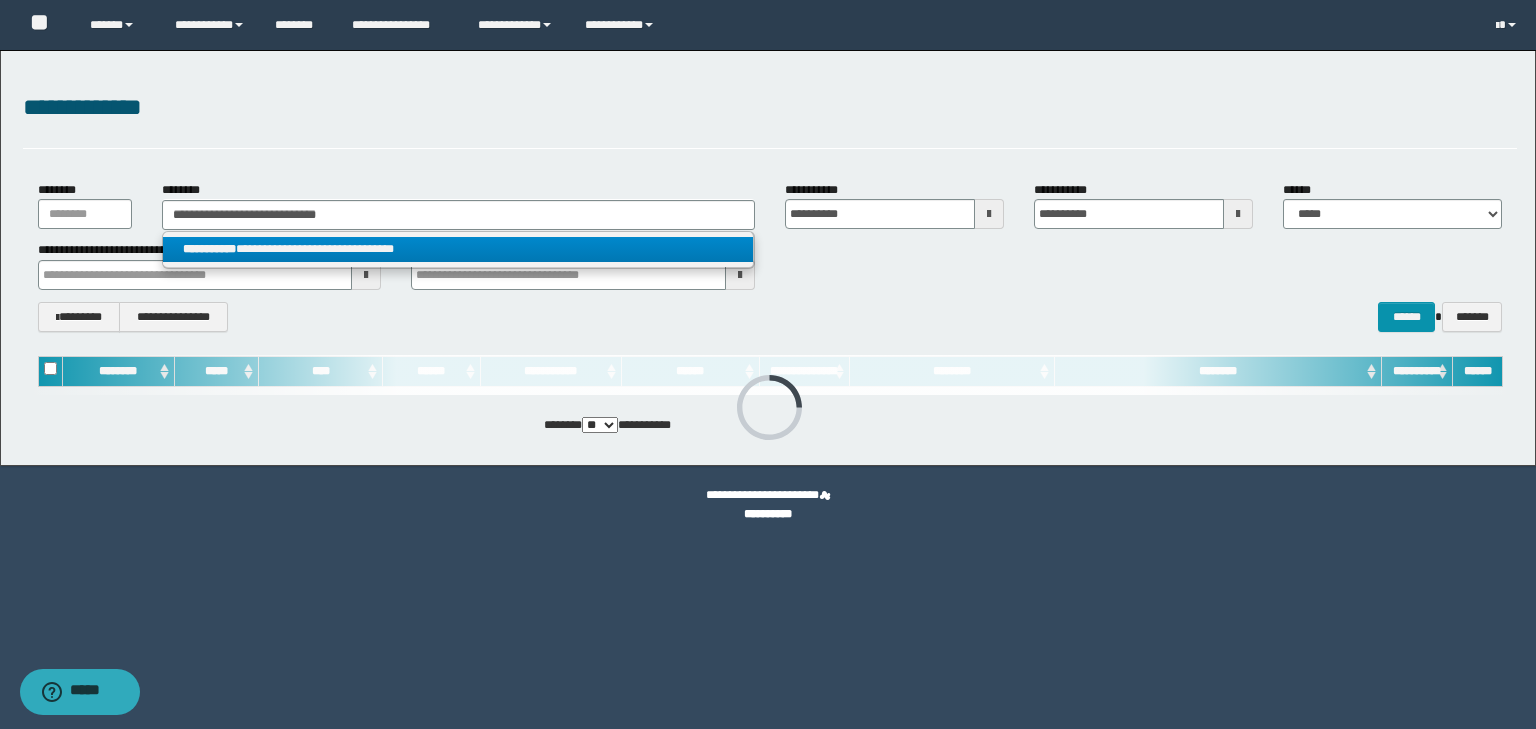 click on "**********" at bounding box center [458, 249] 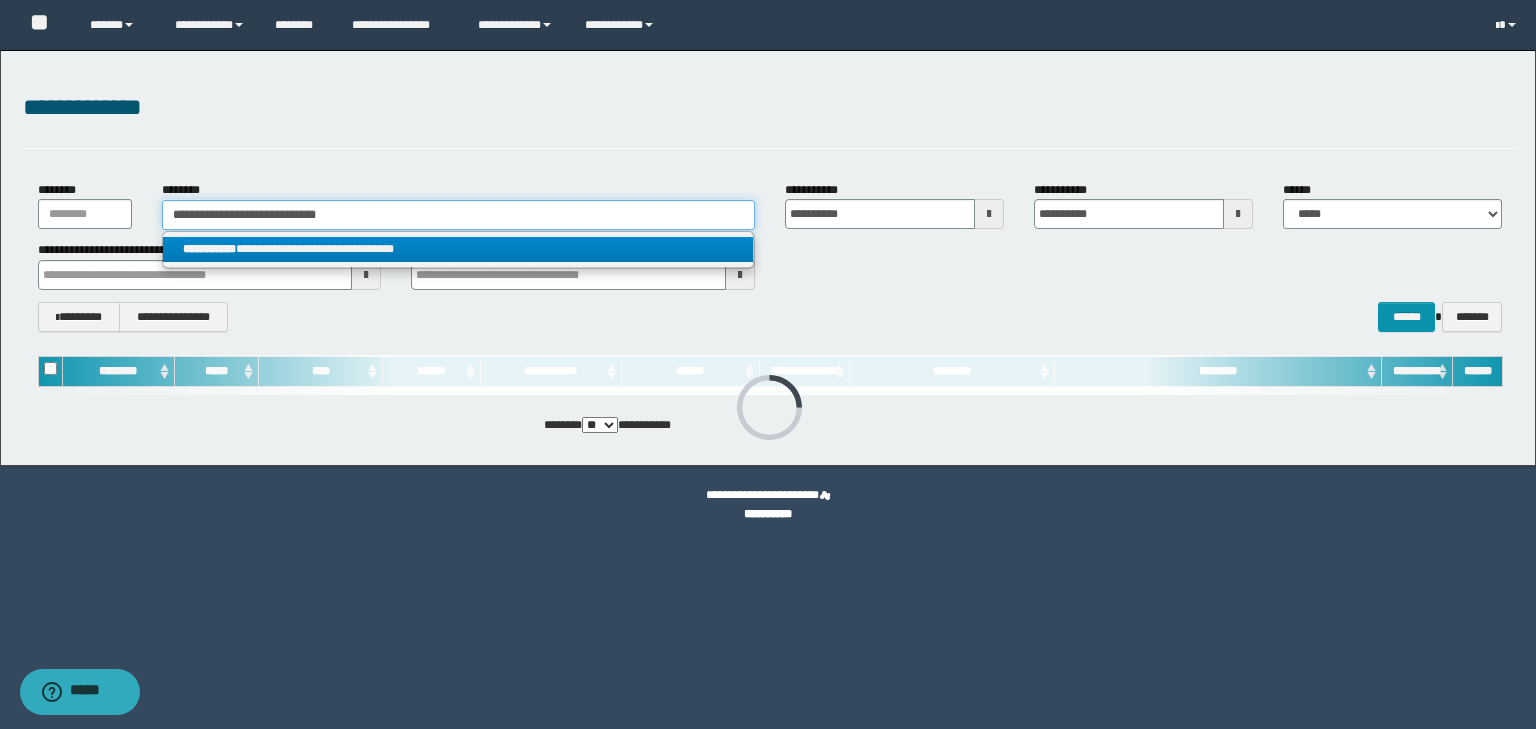 type 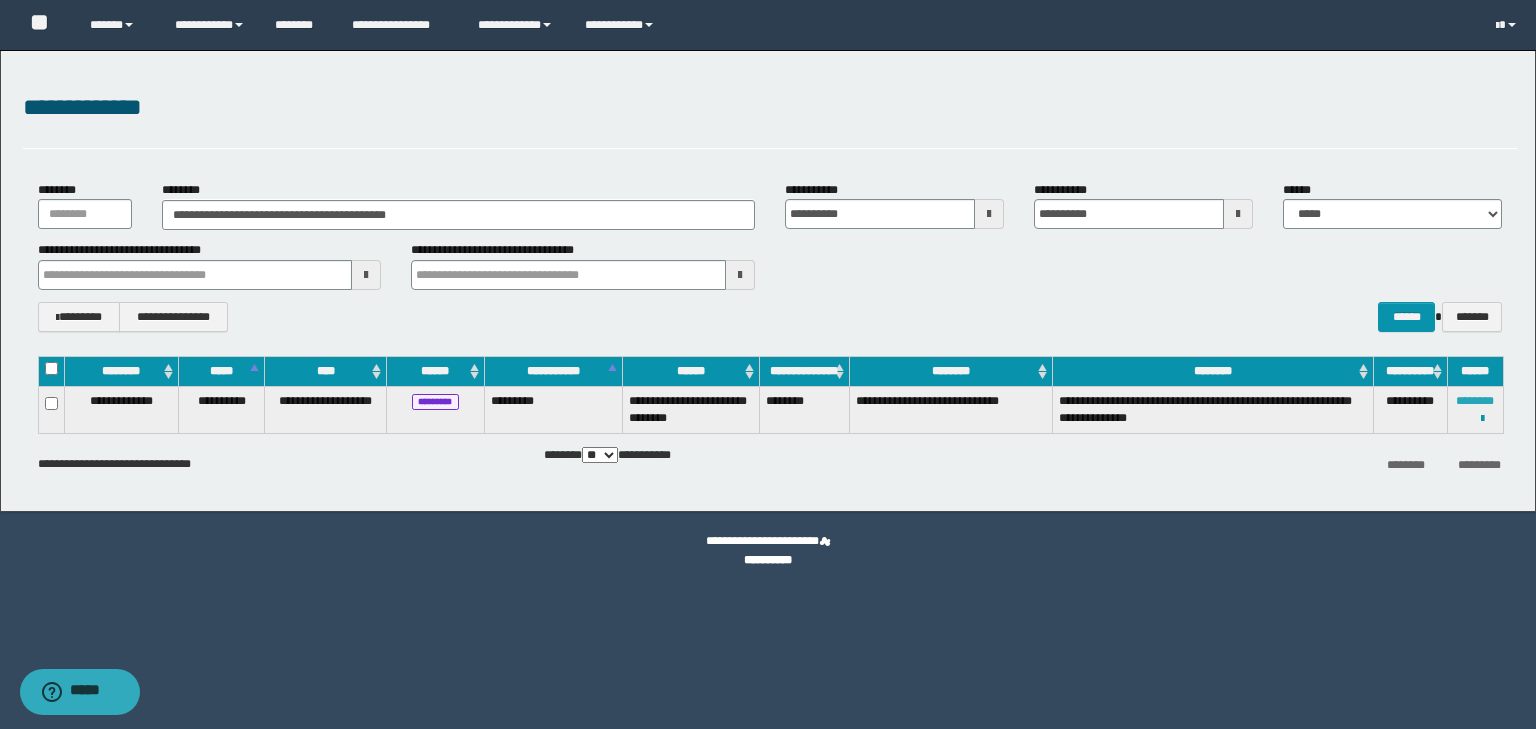 click on "********" at bounding box center (1475, 401) 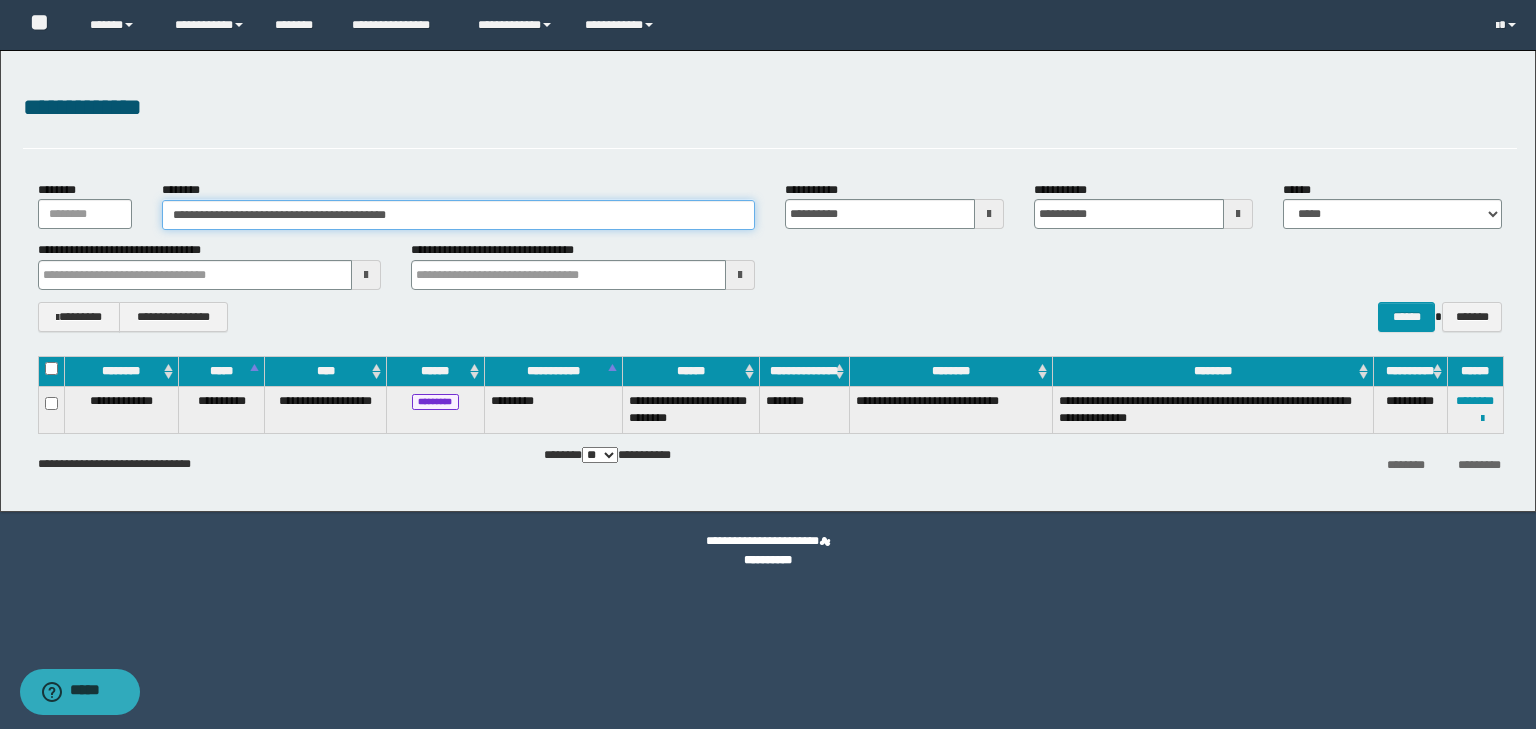 click on "**********" at bounding box center (458, 215) 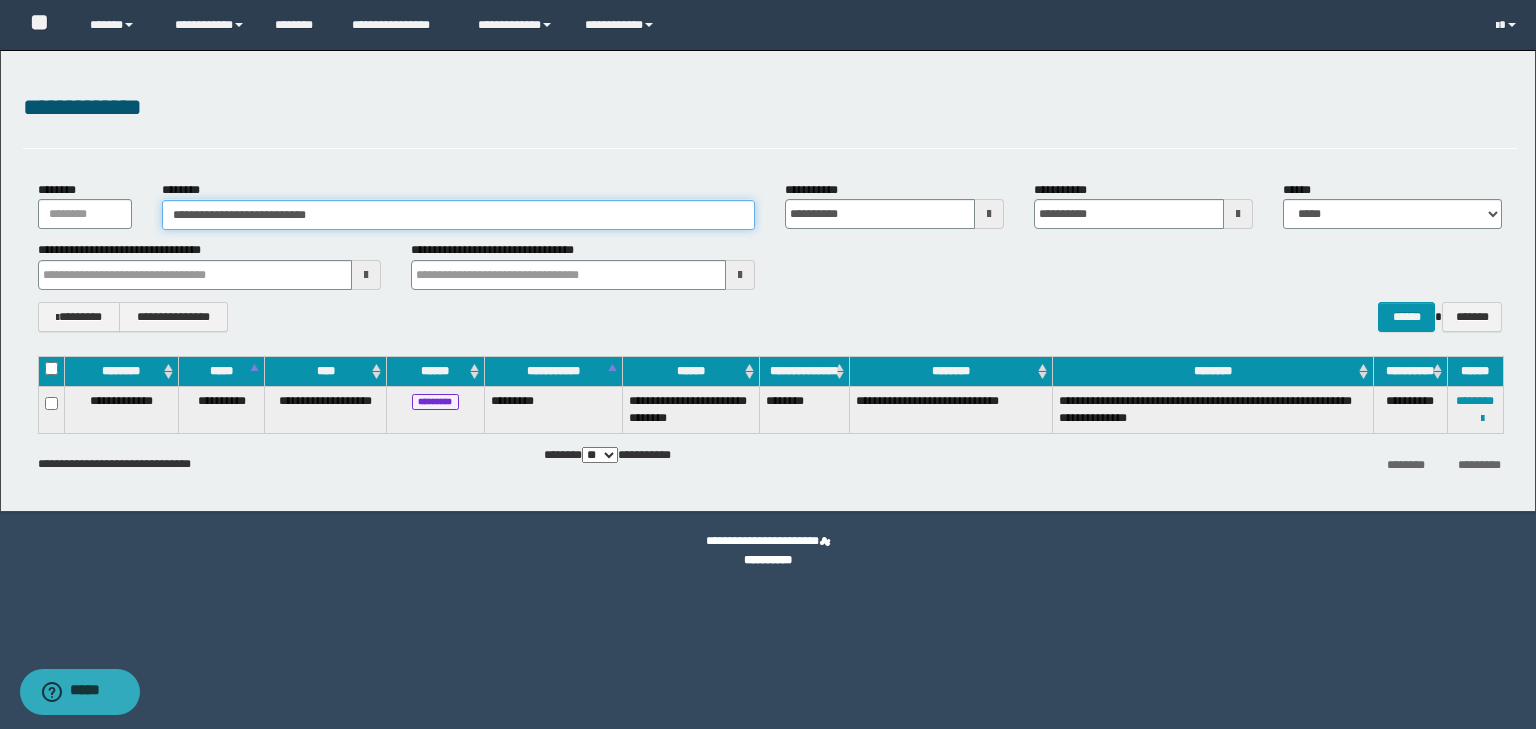 click on "**********" at bounding box center [458, 215] 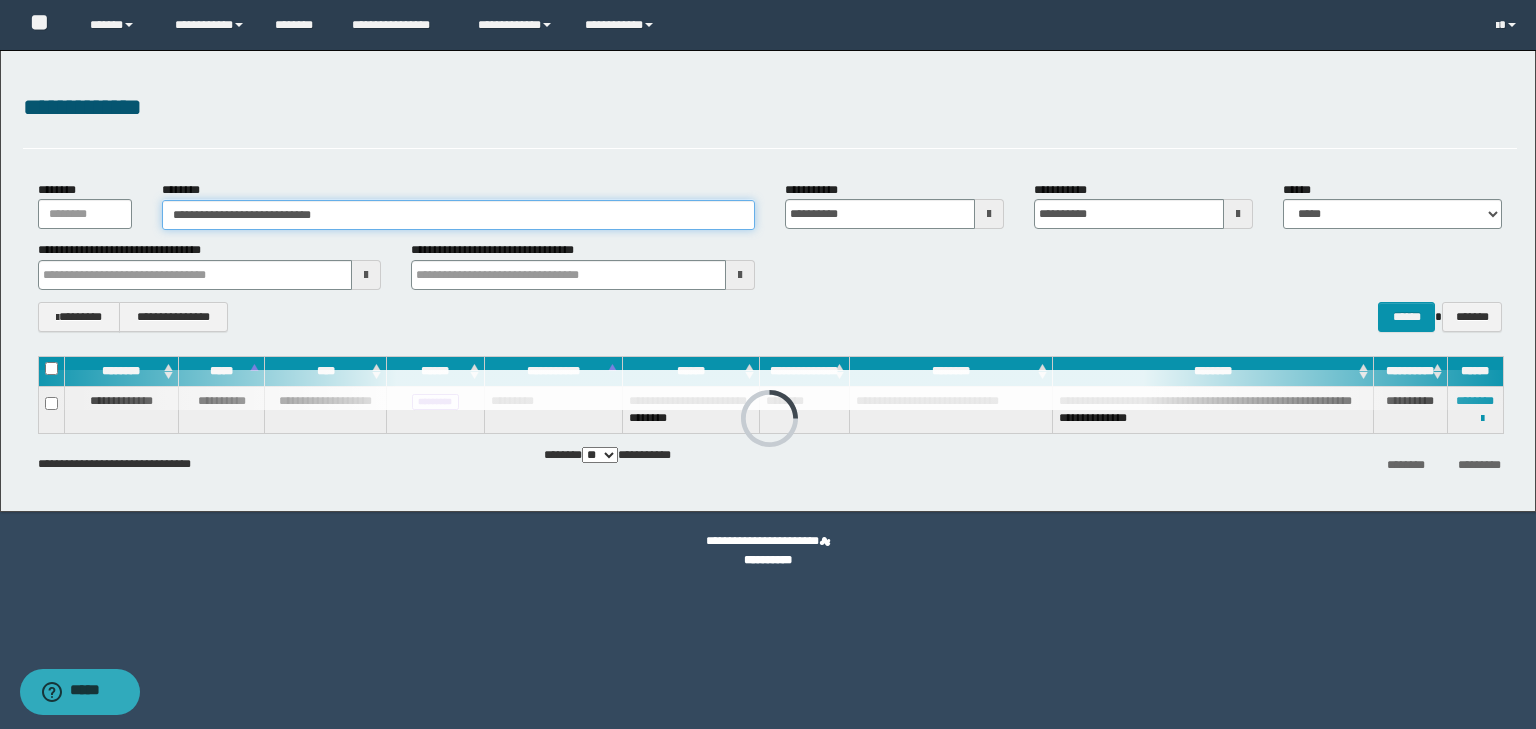 click on "**********" at bounding box center [458, 215] 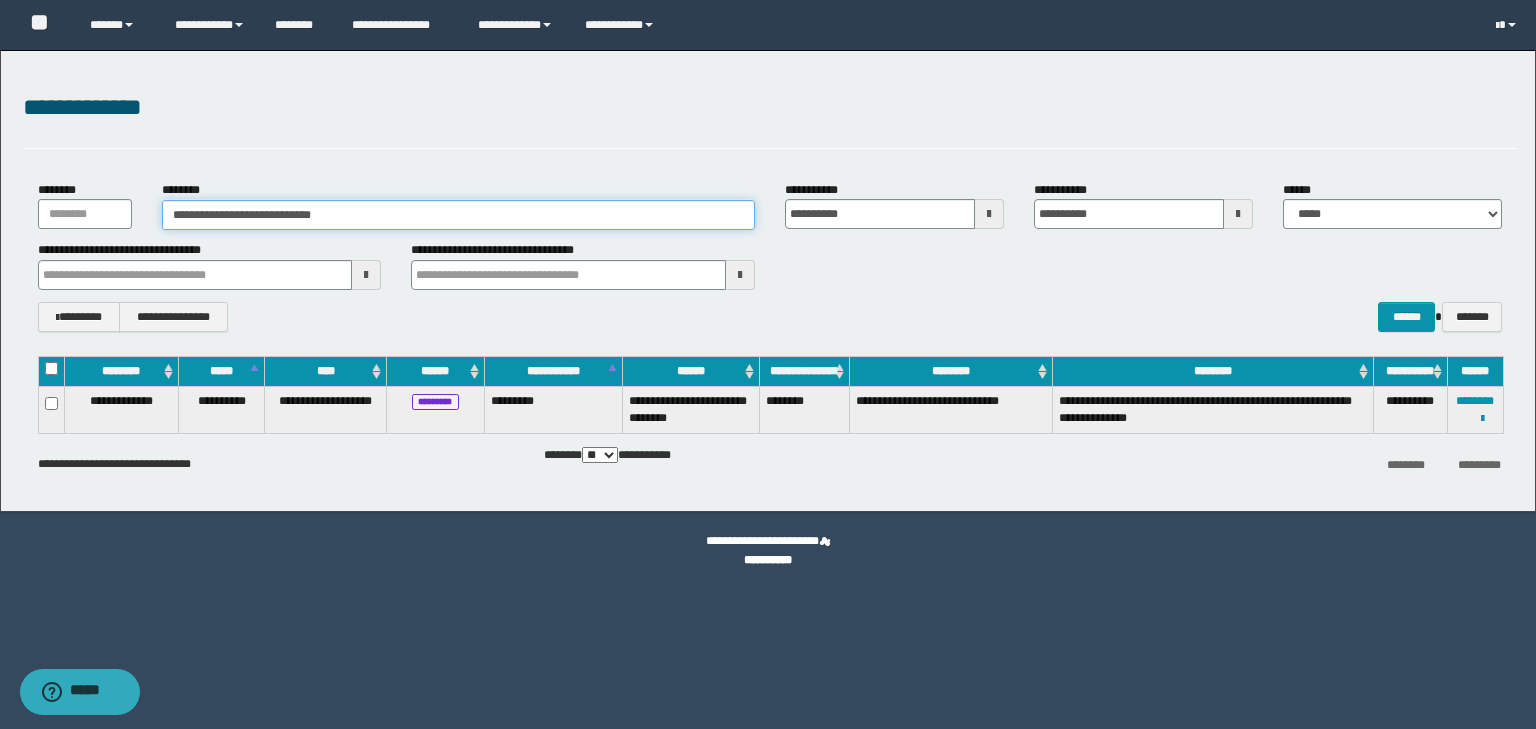click on "**********" at bounding box center [458, 215] 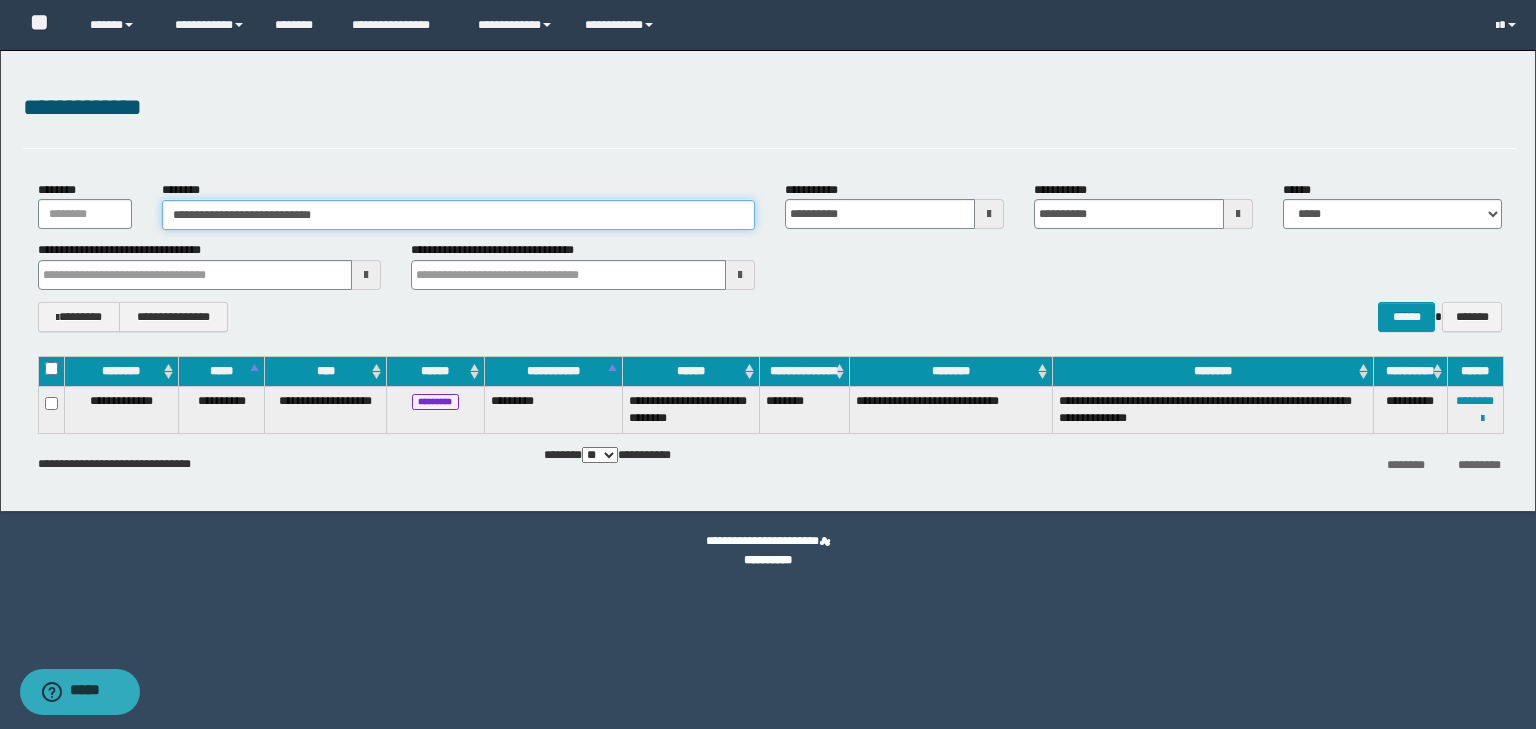paste 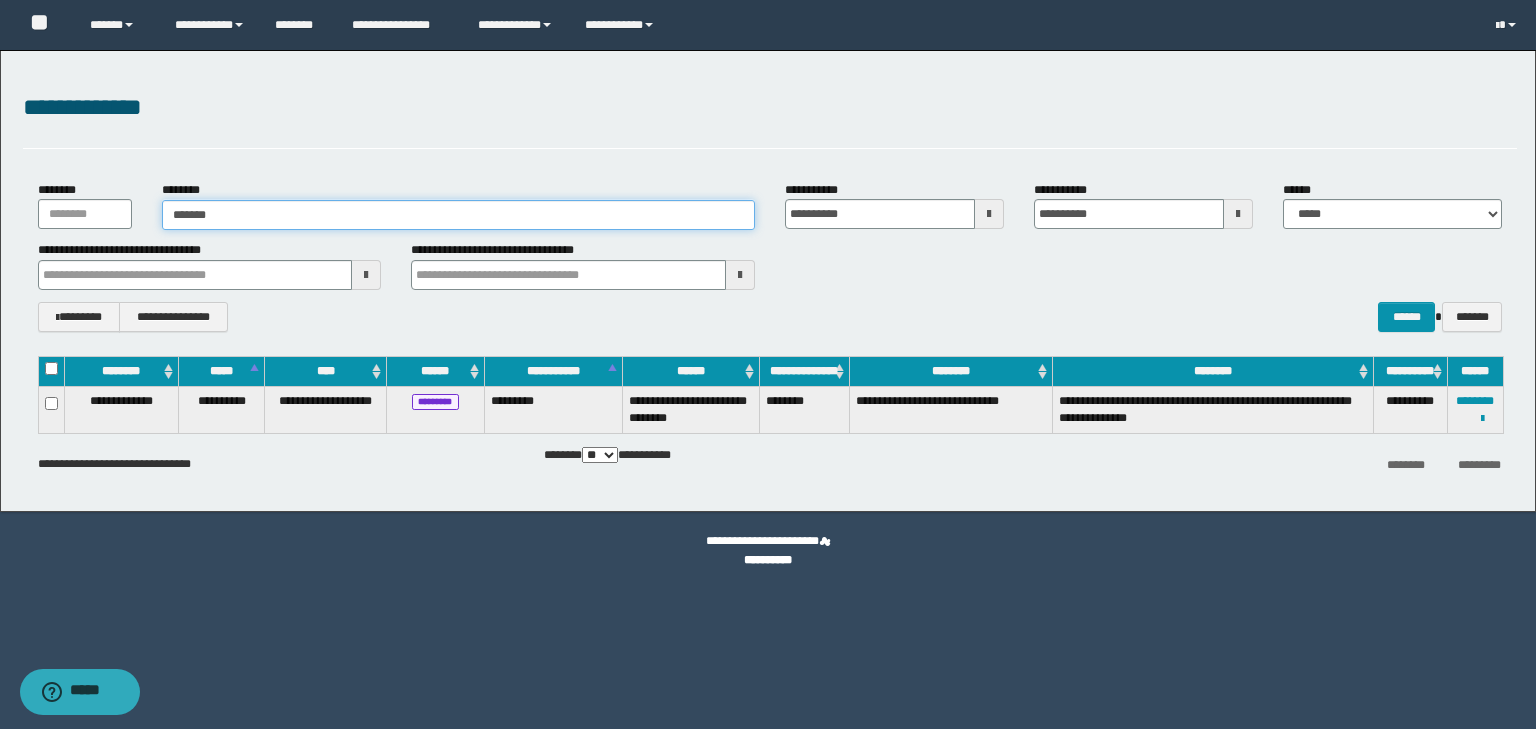 type on "*******" 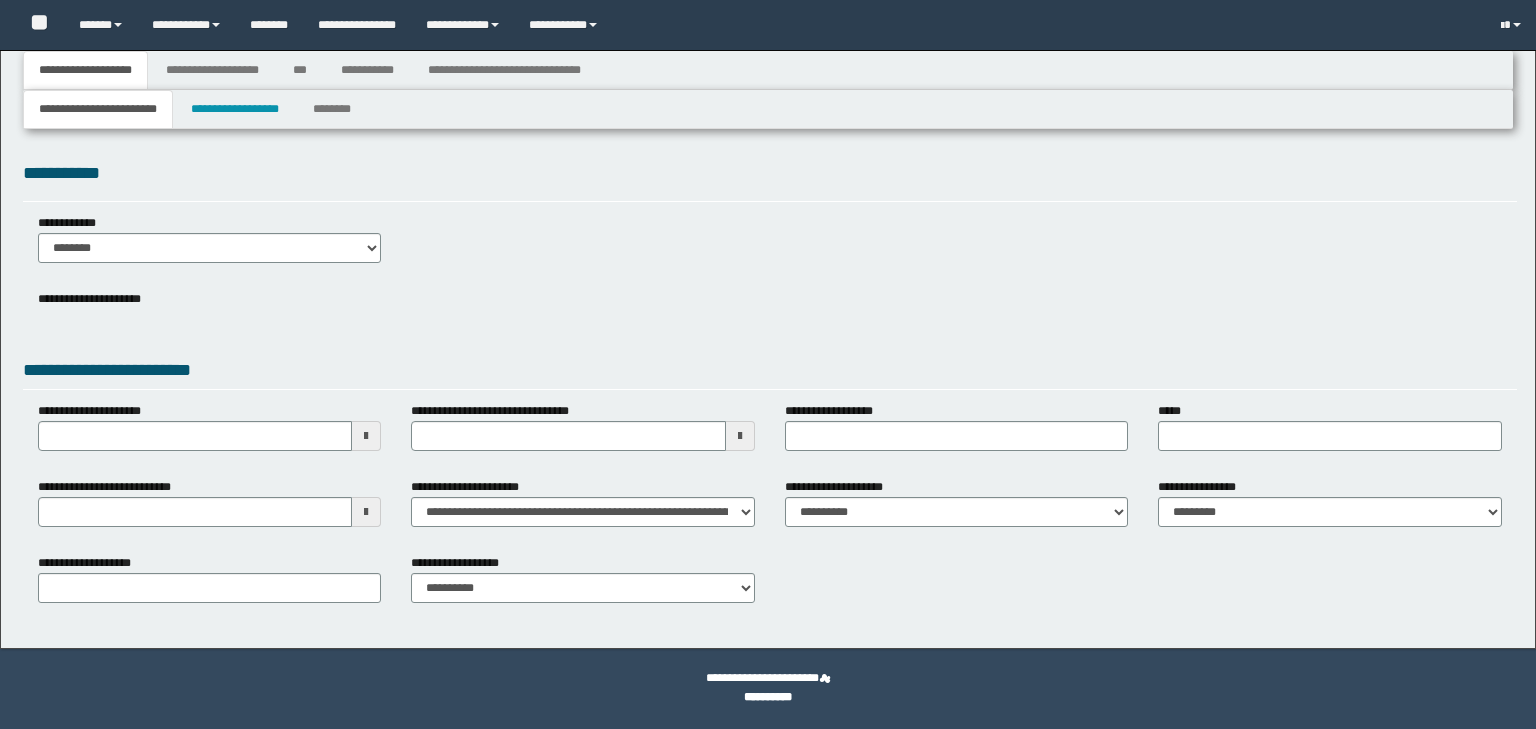 scroll, scrollTop: 0, scrollLeft: 0, axis: both 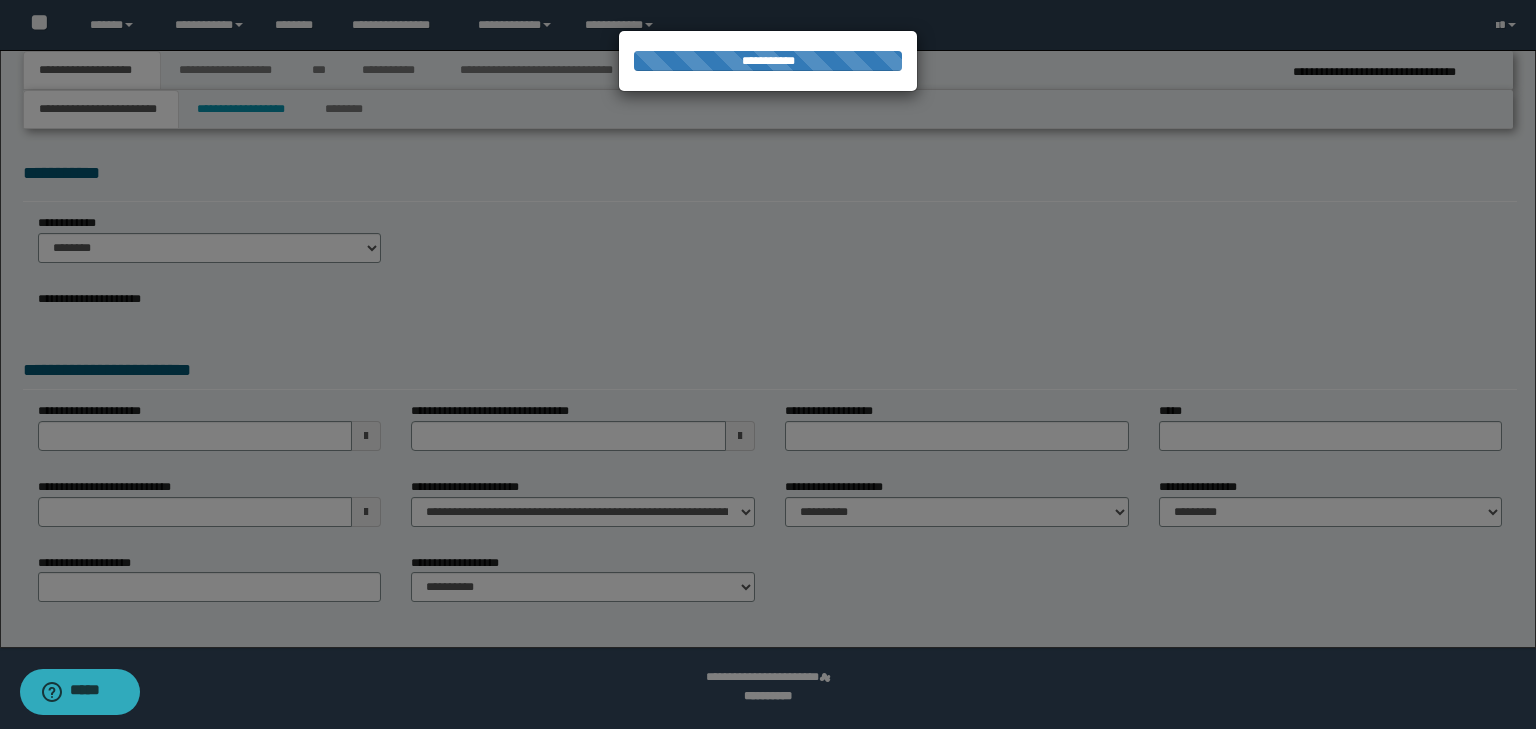 select on "**" 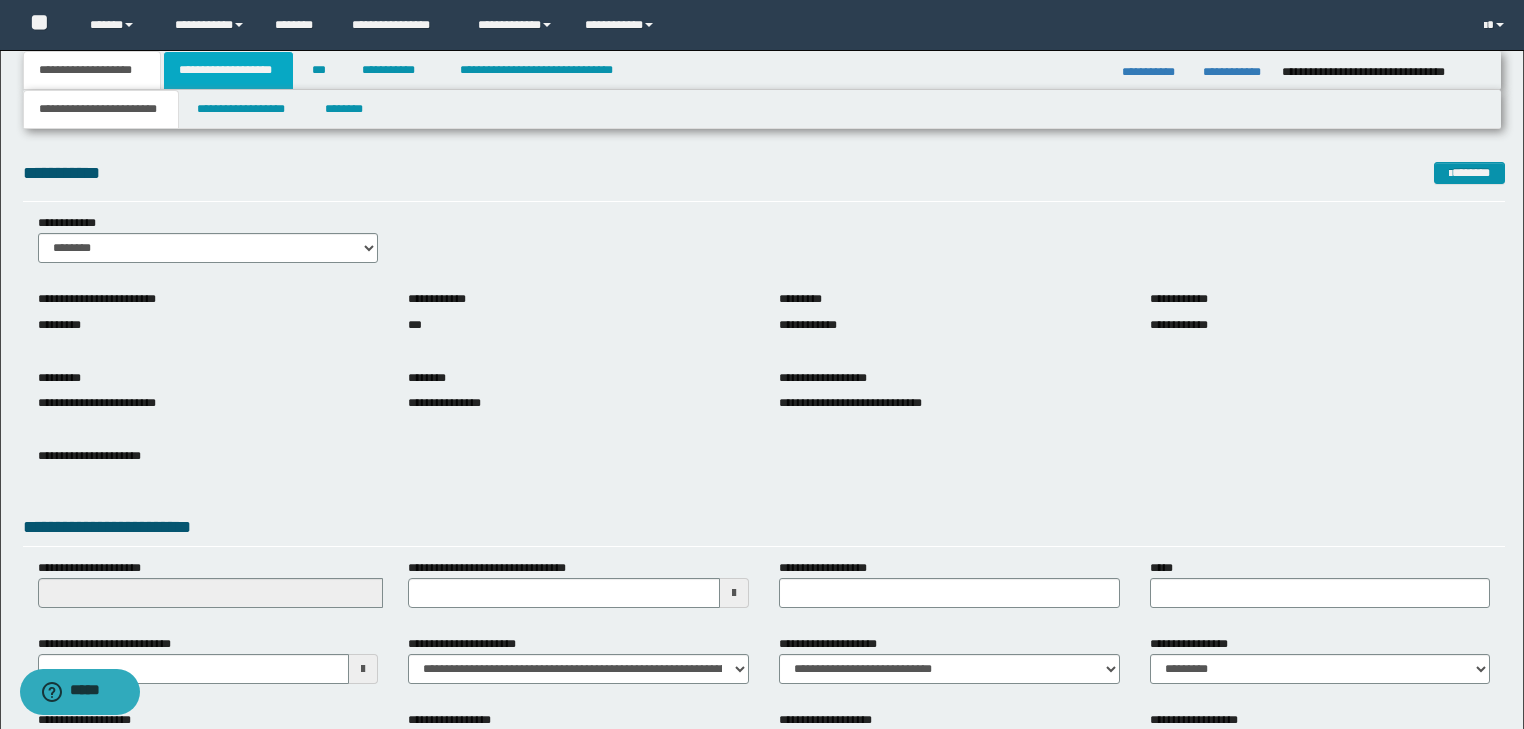click on "**********" at bounding box center [228, 70] 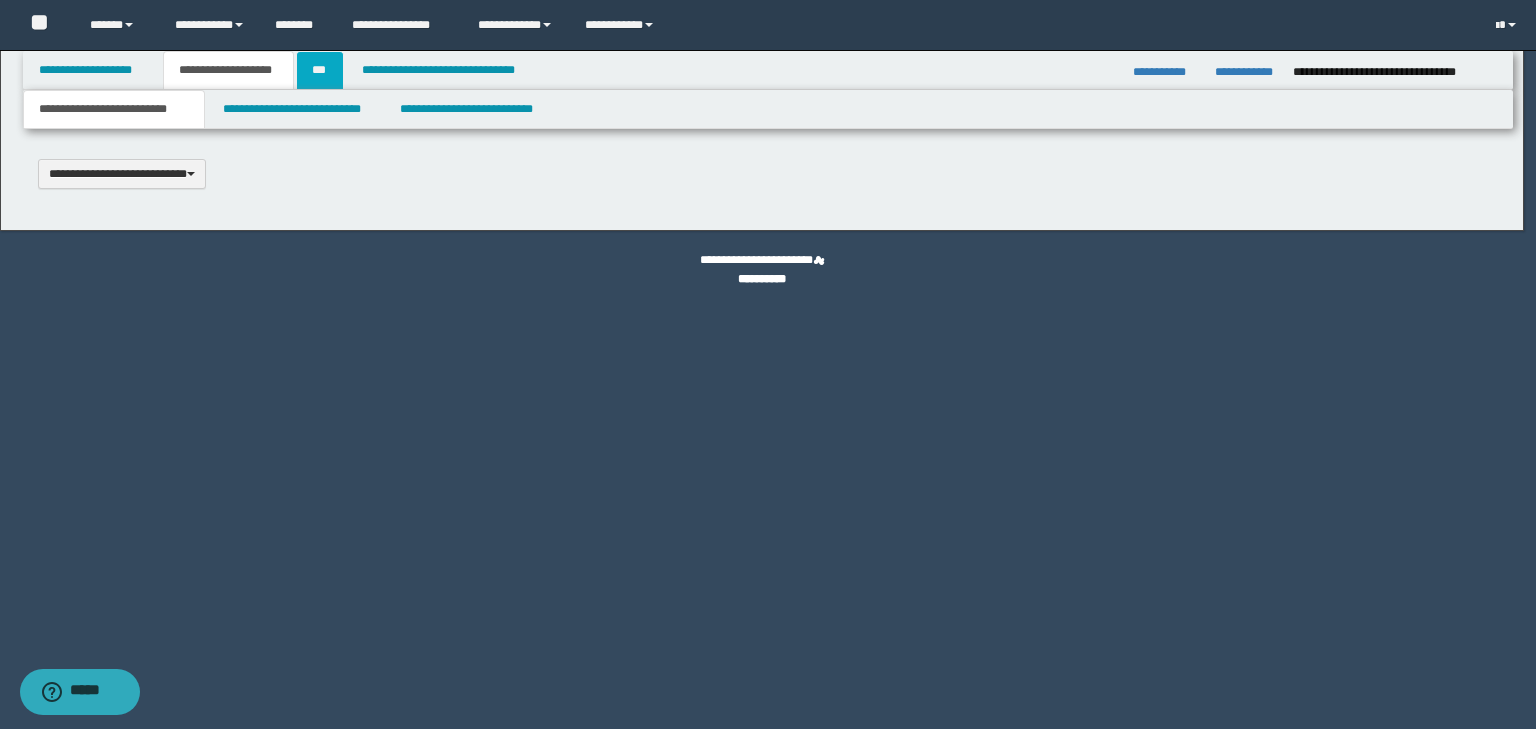 type 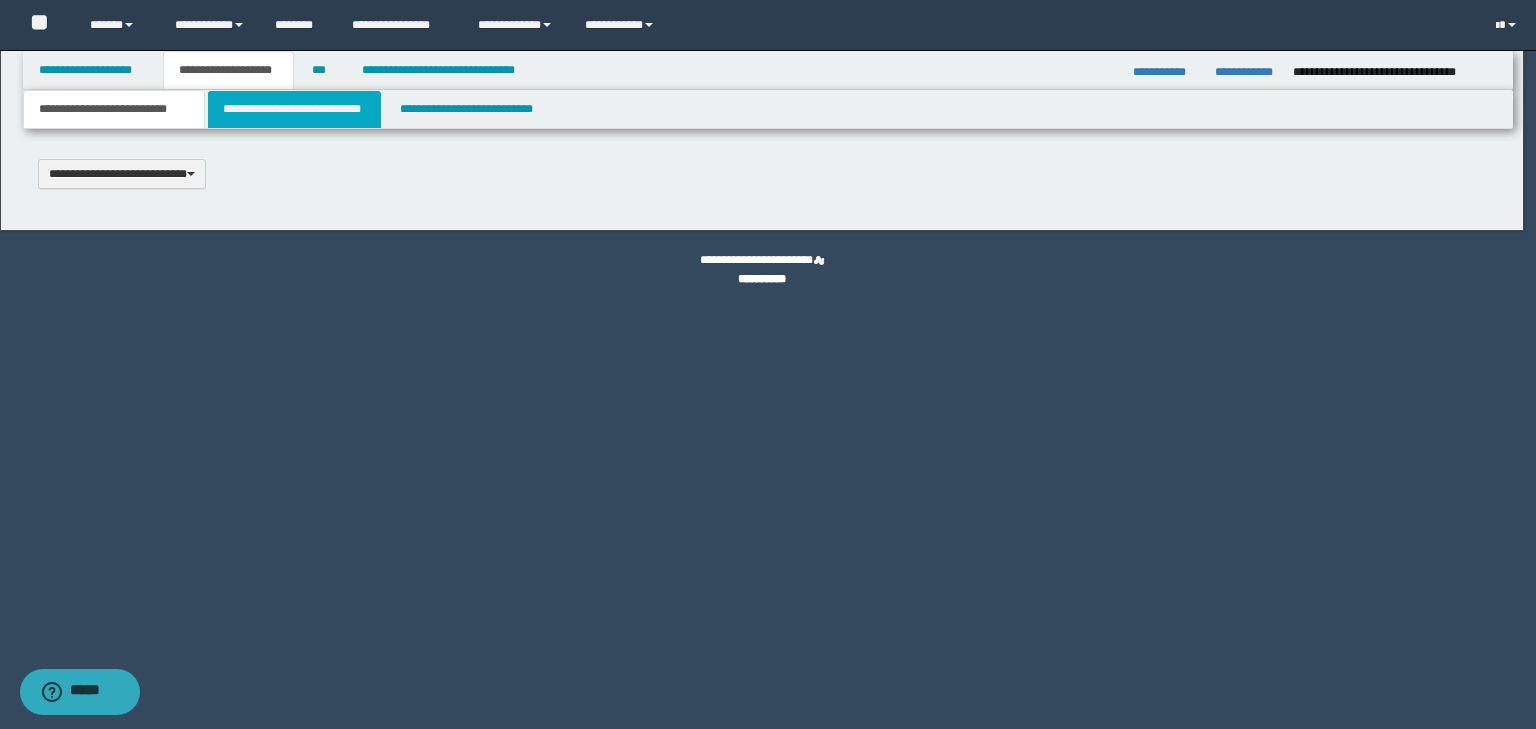 type on "******" 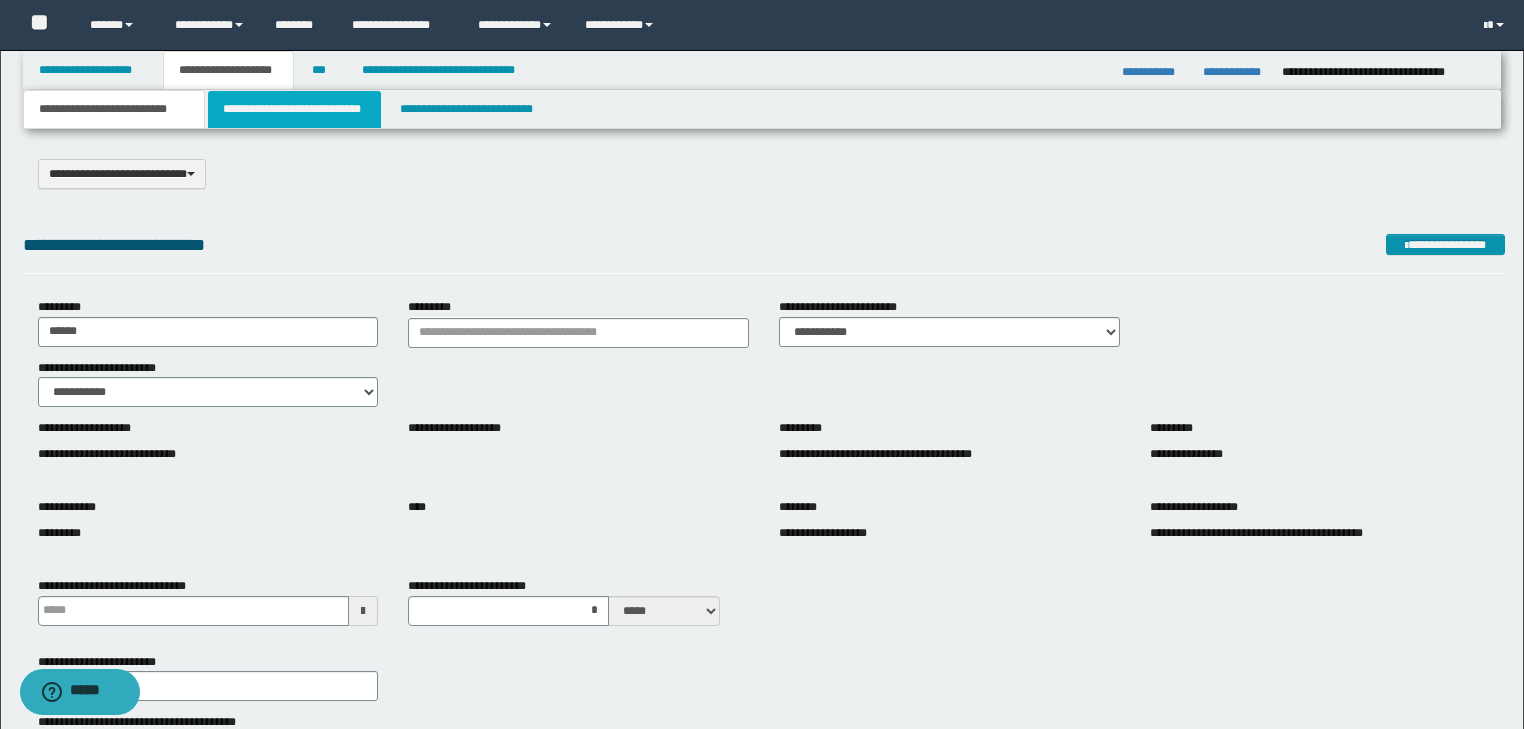 click on "**********" at bounding box center (294, 109) 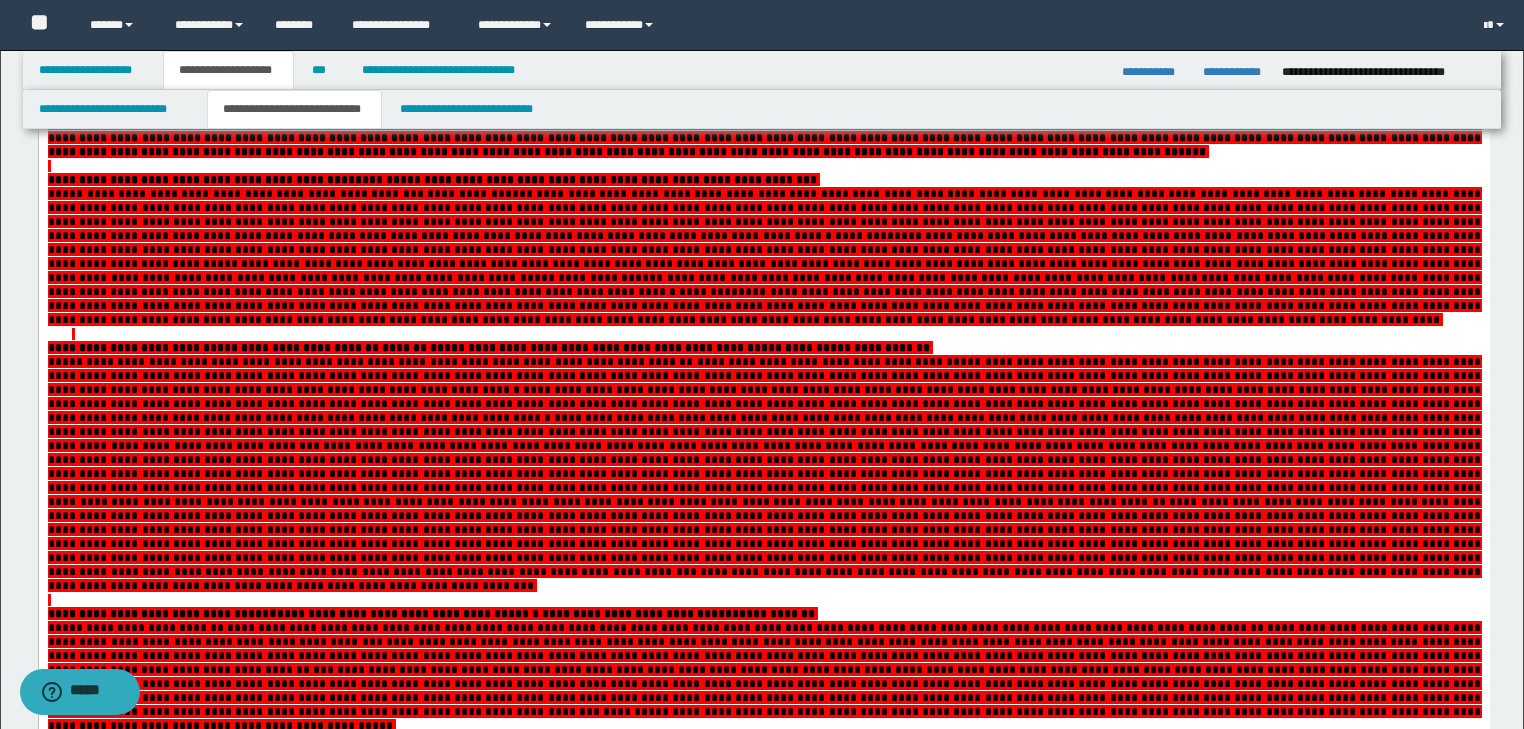 scroll, scrollTop: 1280, scrollLeft: 0, axis: vertical 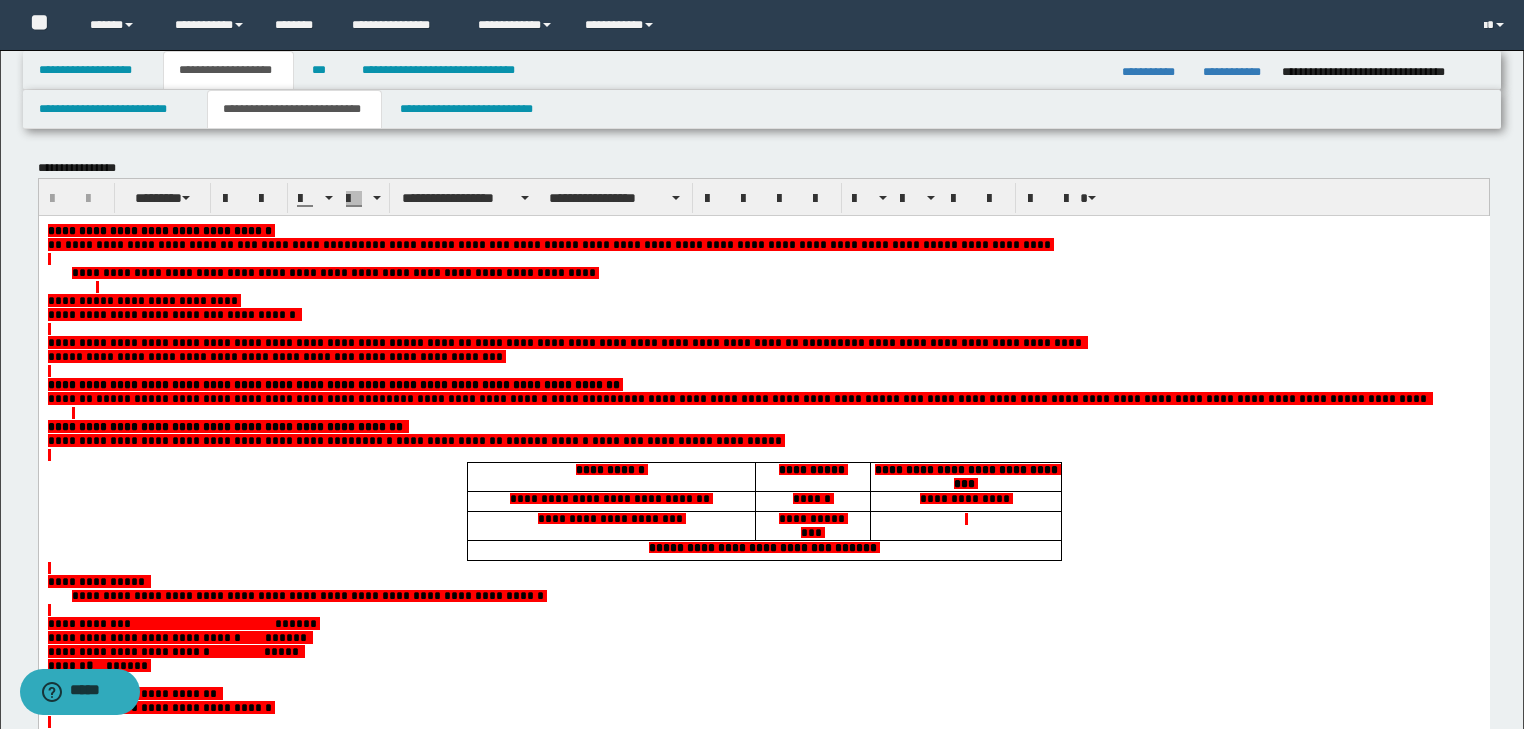 click on "**********" at bounding box center (763, 244) 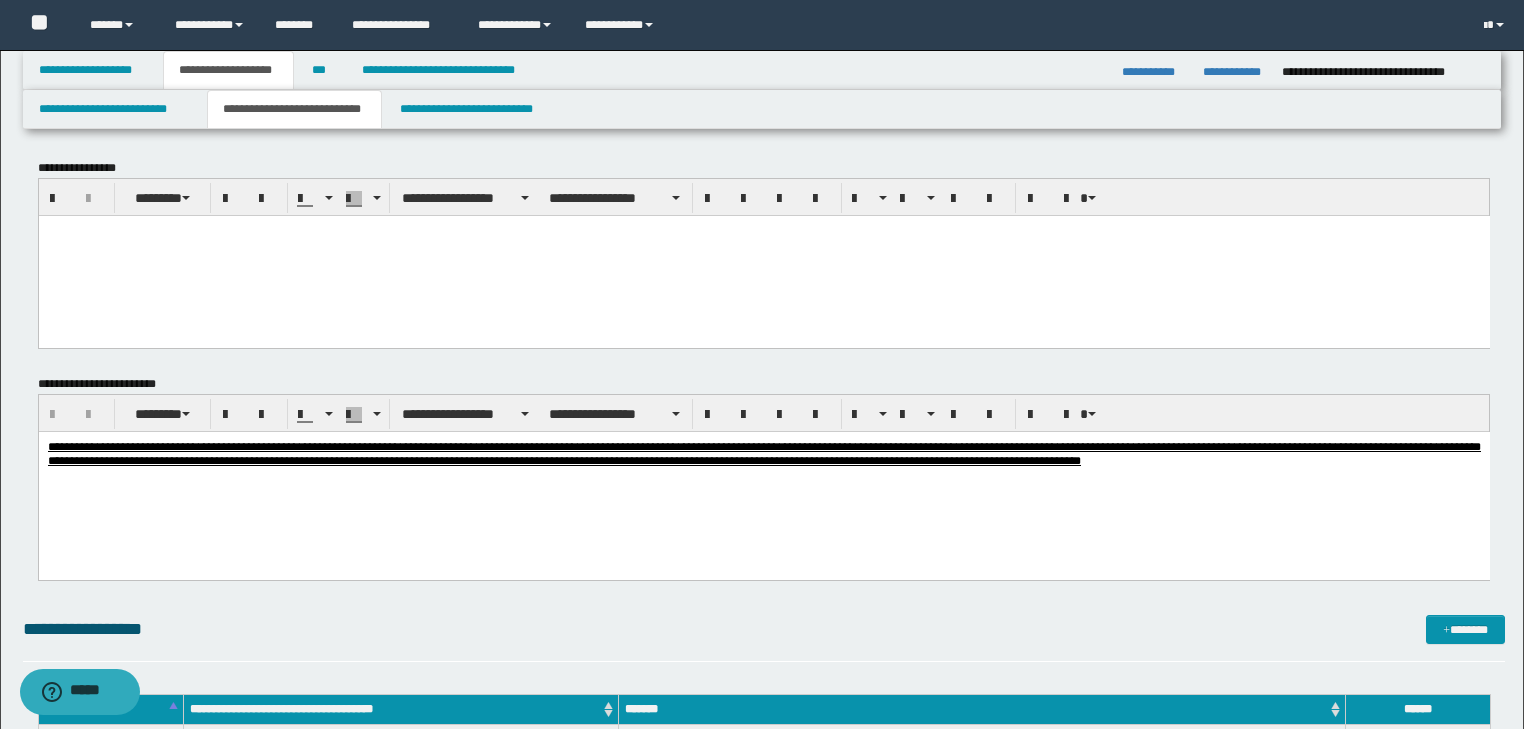 paste 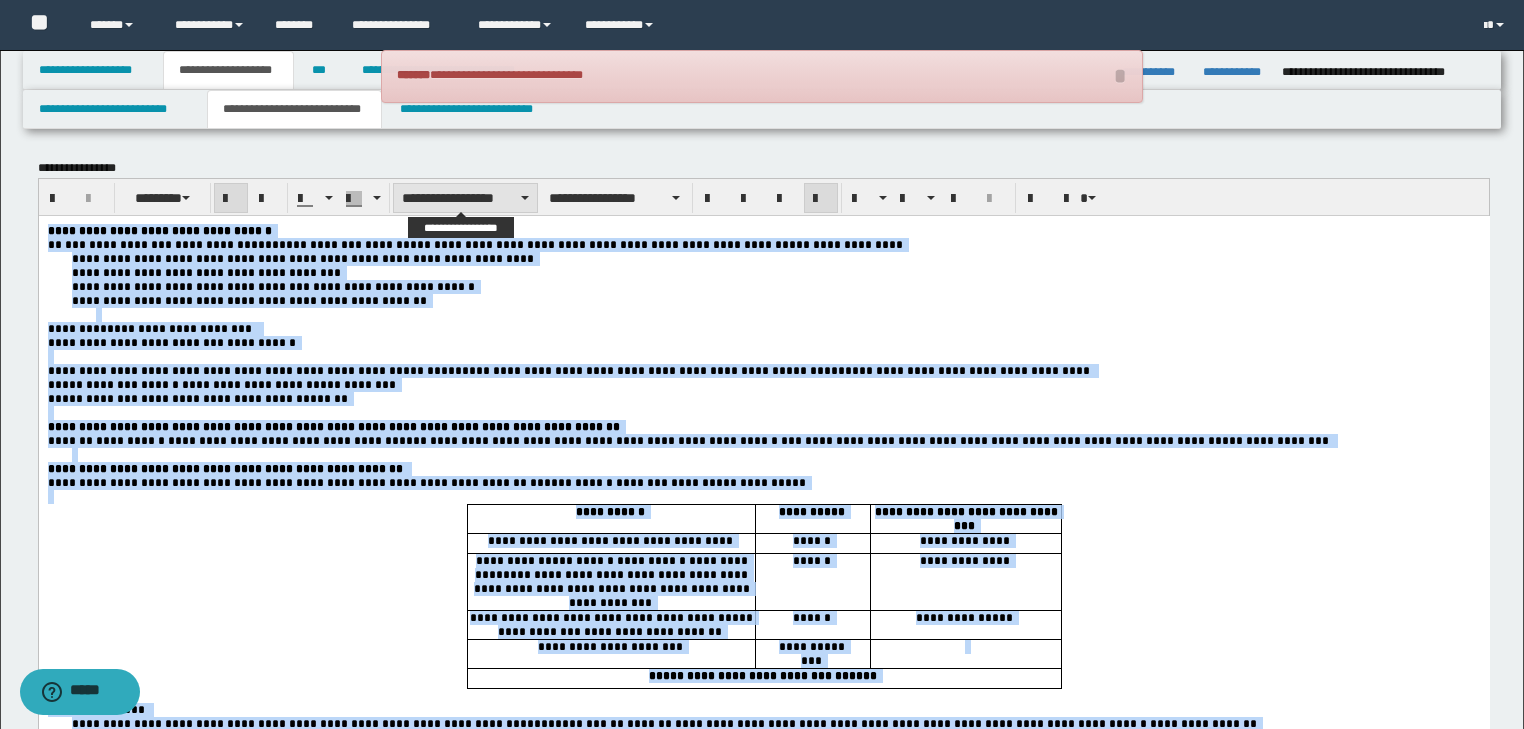click on "**********" at bounding box center [465, 198] 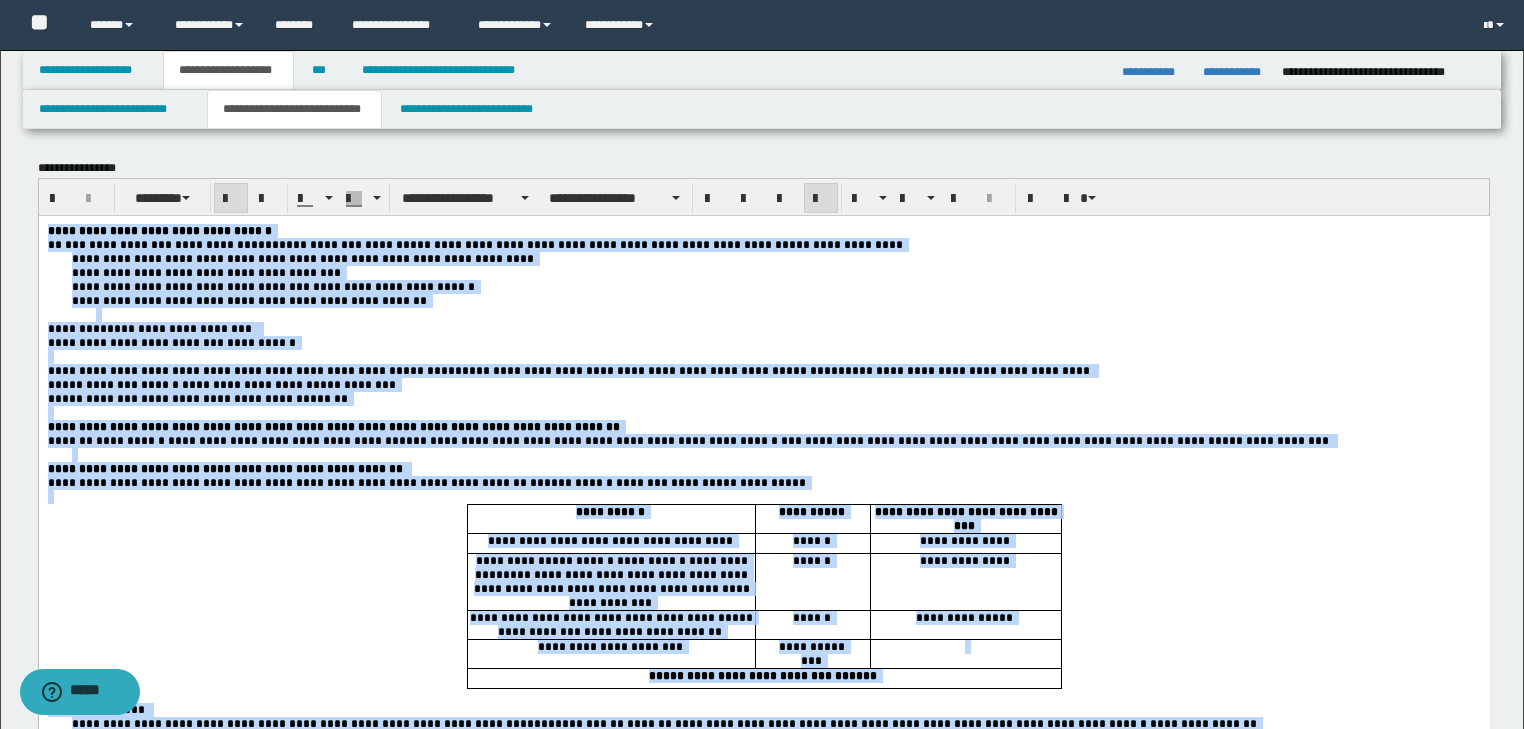 click on "**********" at bounding box center [302, 258] 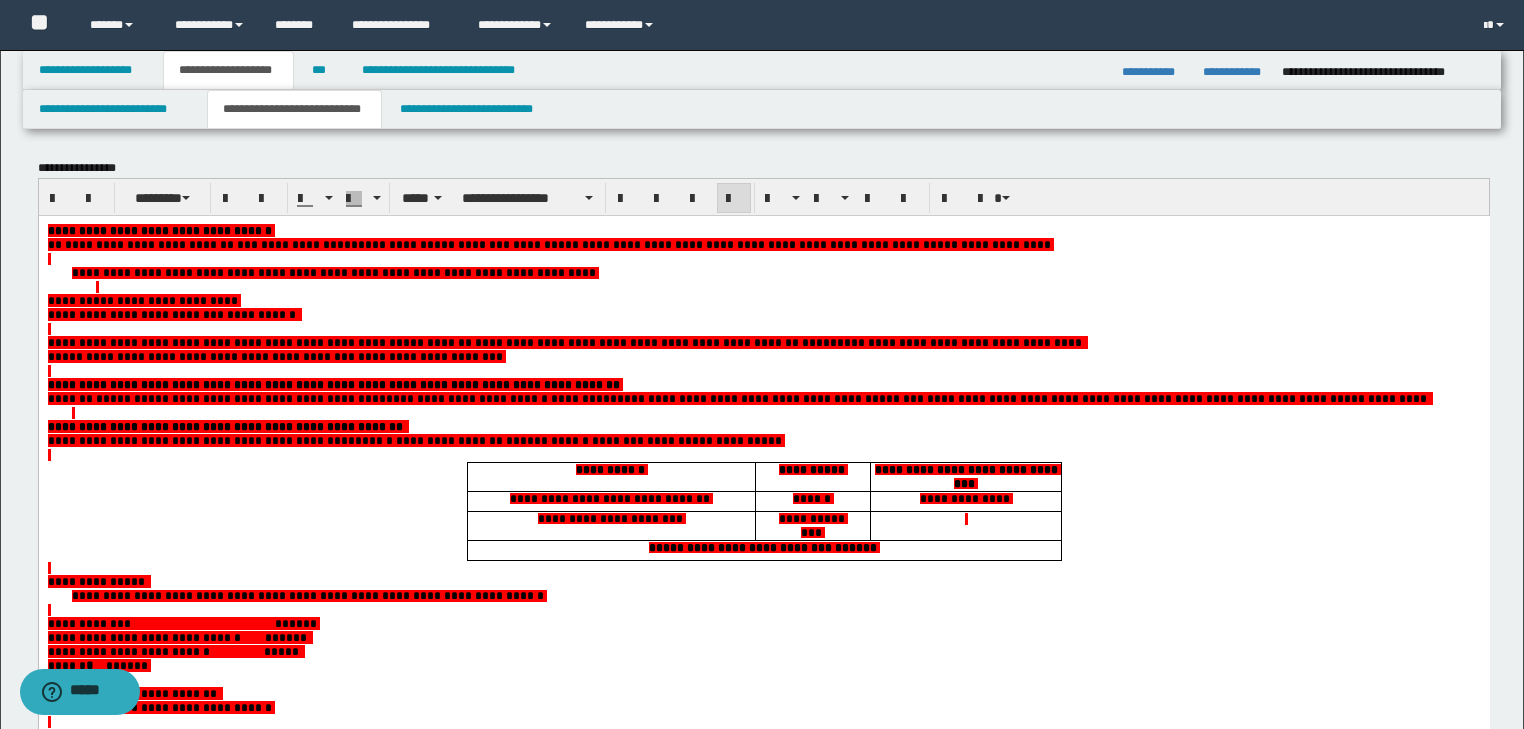 click at bounding box center [763, 328] 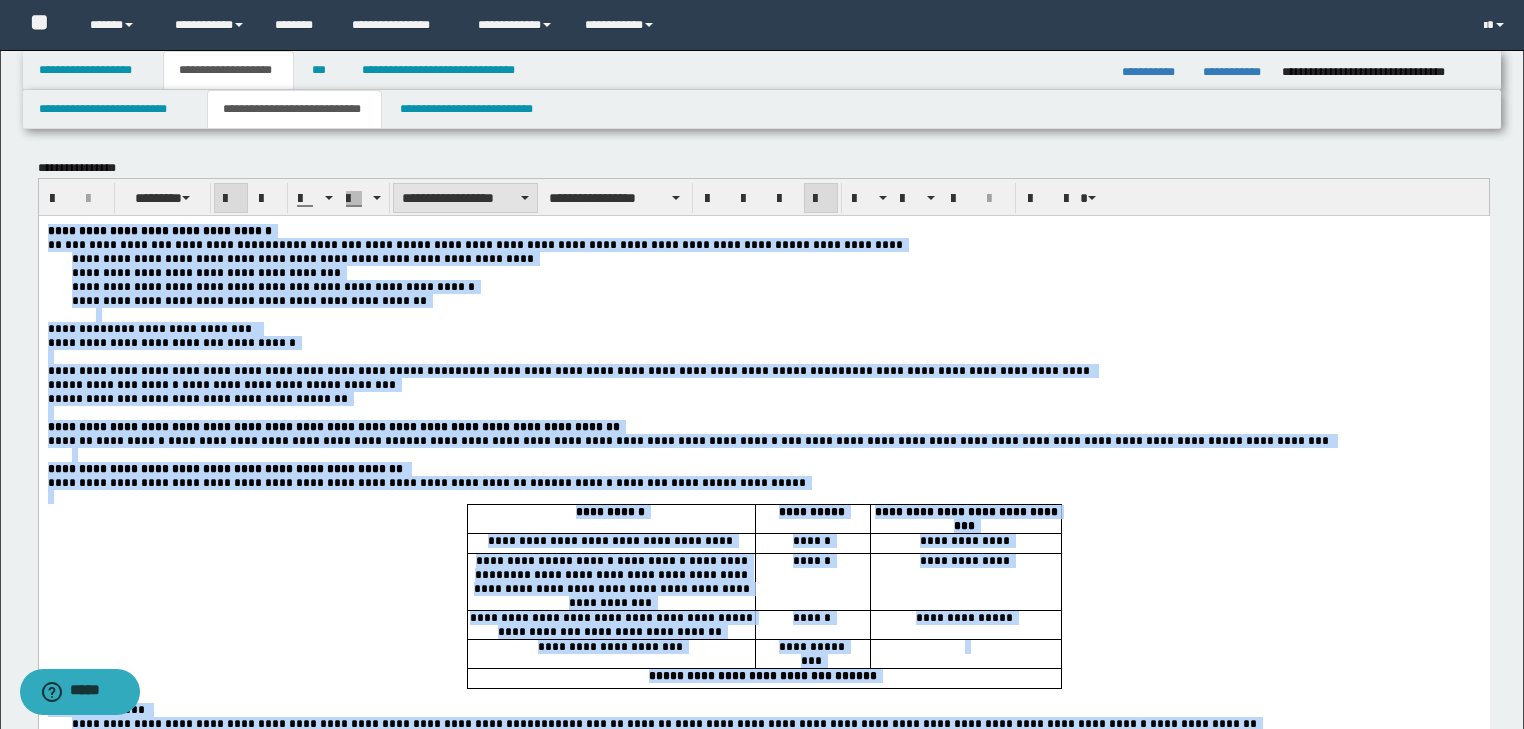 click on "**********" at bounding box center (465, 198) 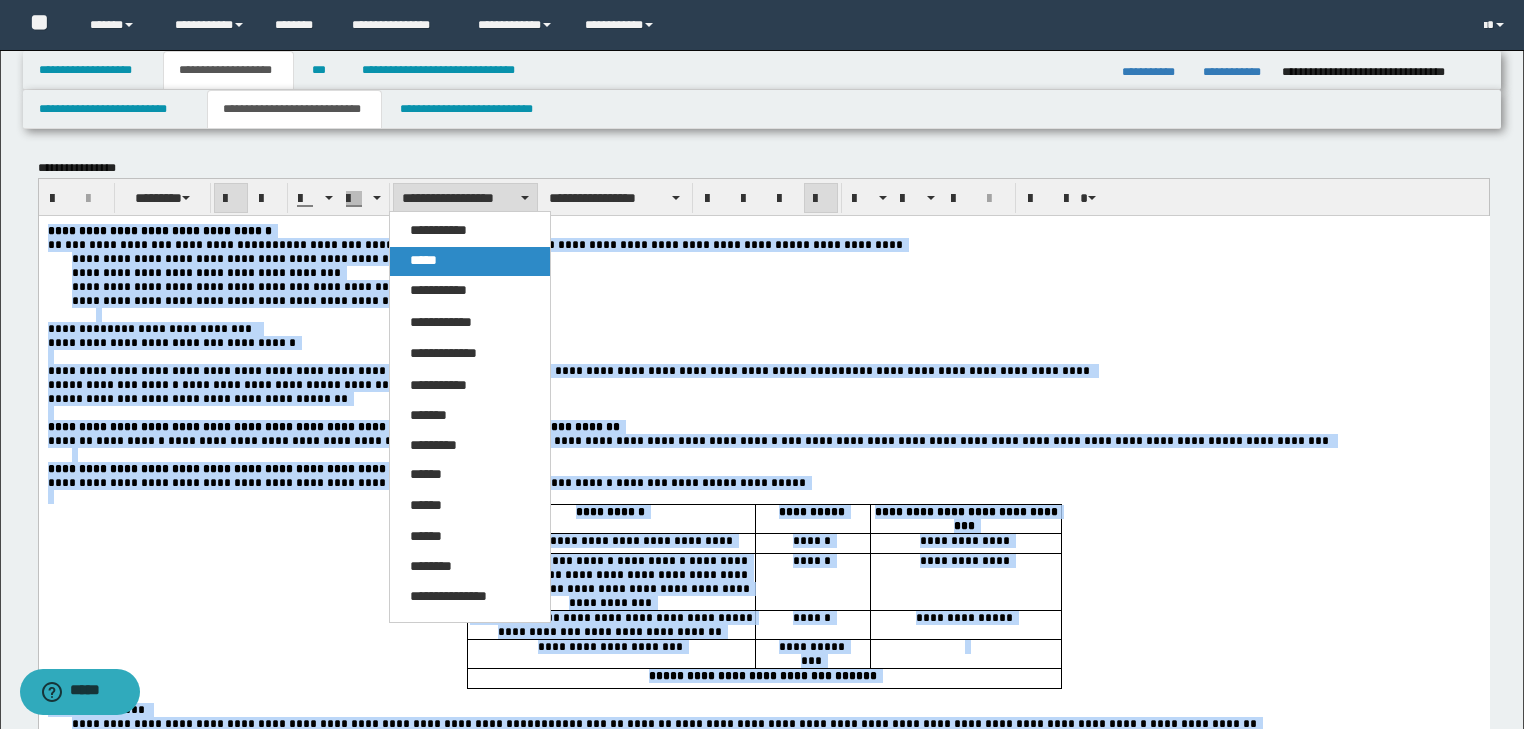 click on "*****" at bounding box center (470, 261) 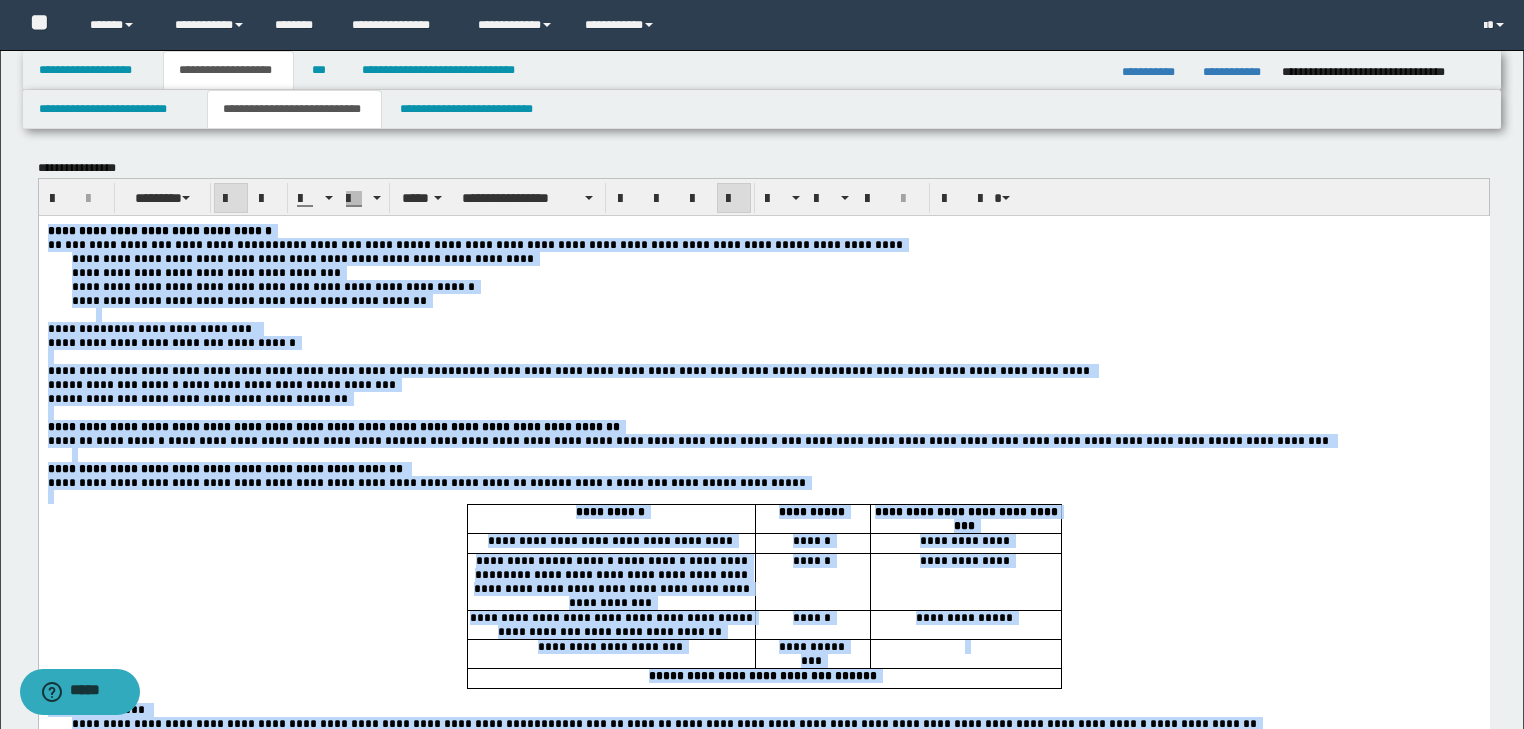 click on "**********" at bounding box center [763, 328] 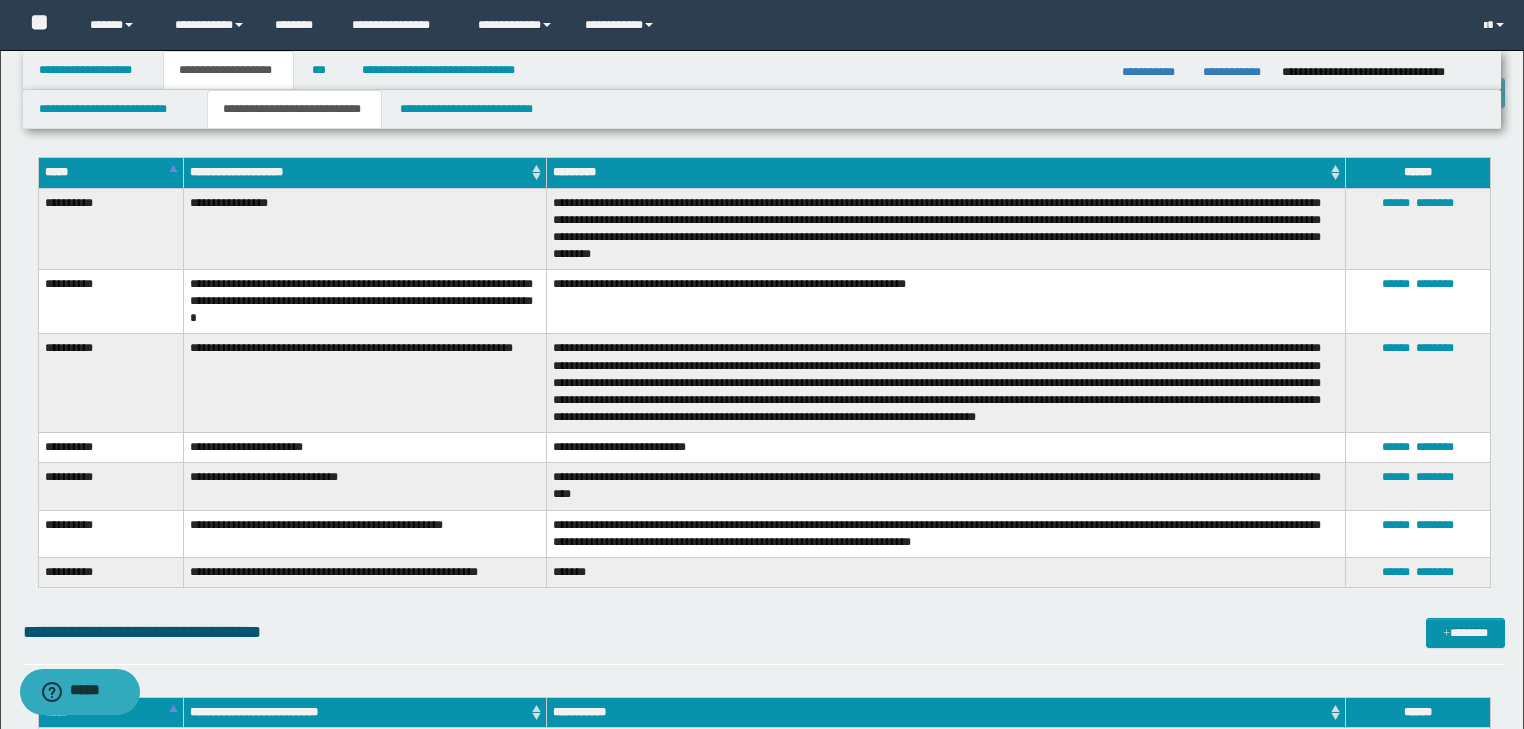 scroll, scrollTop: 4720, scrollLeft: 0, axis: vertical 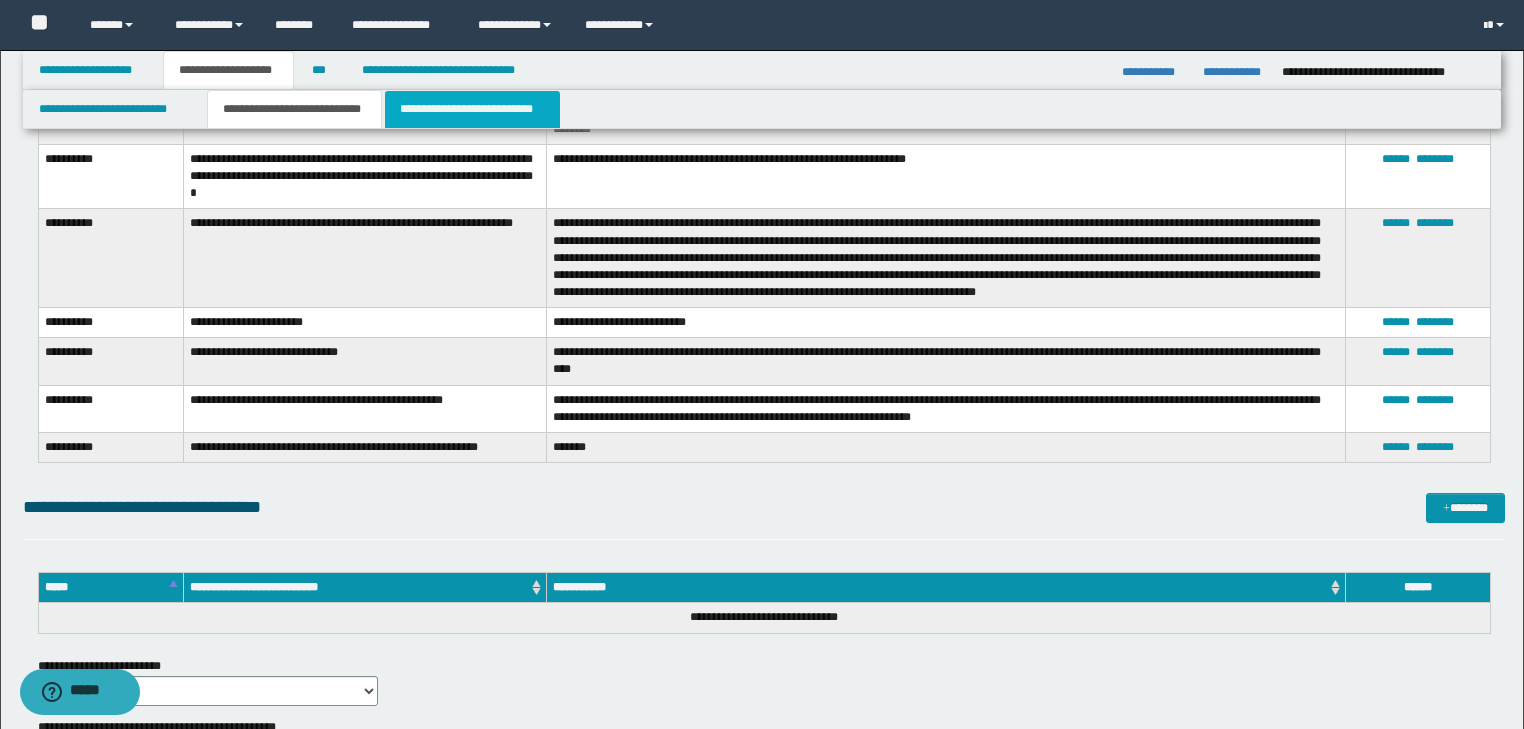 click on "**********" at bounding box center (472, 109) 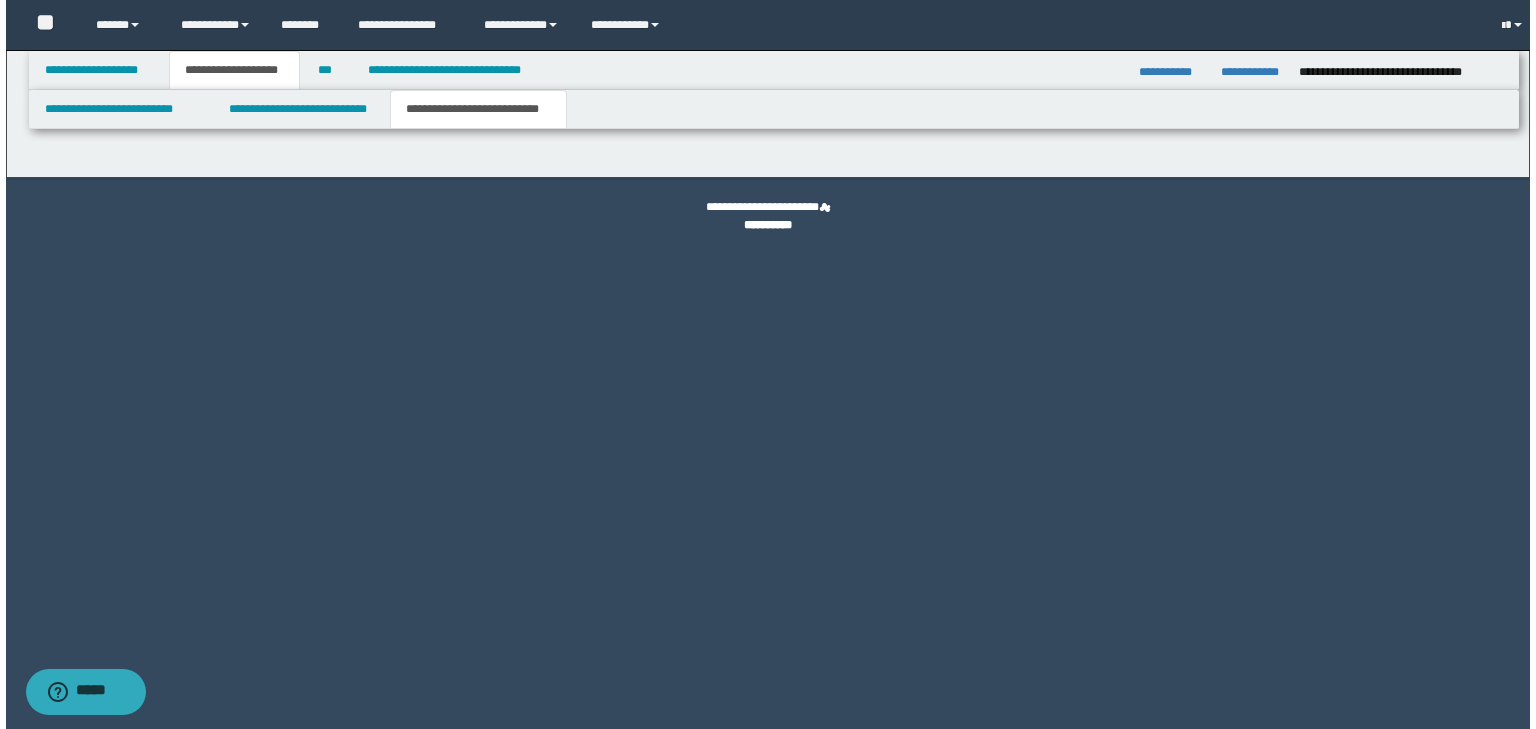 scroll, scrollTop: 0, scrollLeft: 0, axis: both 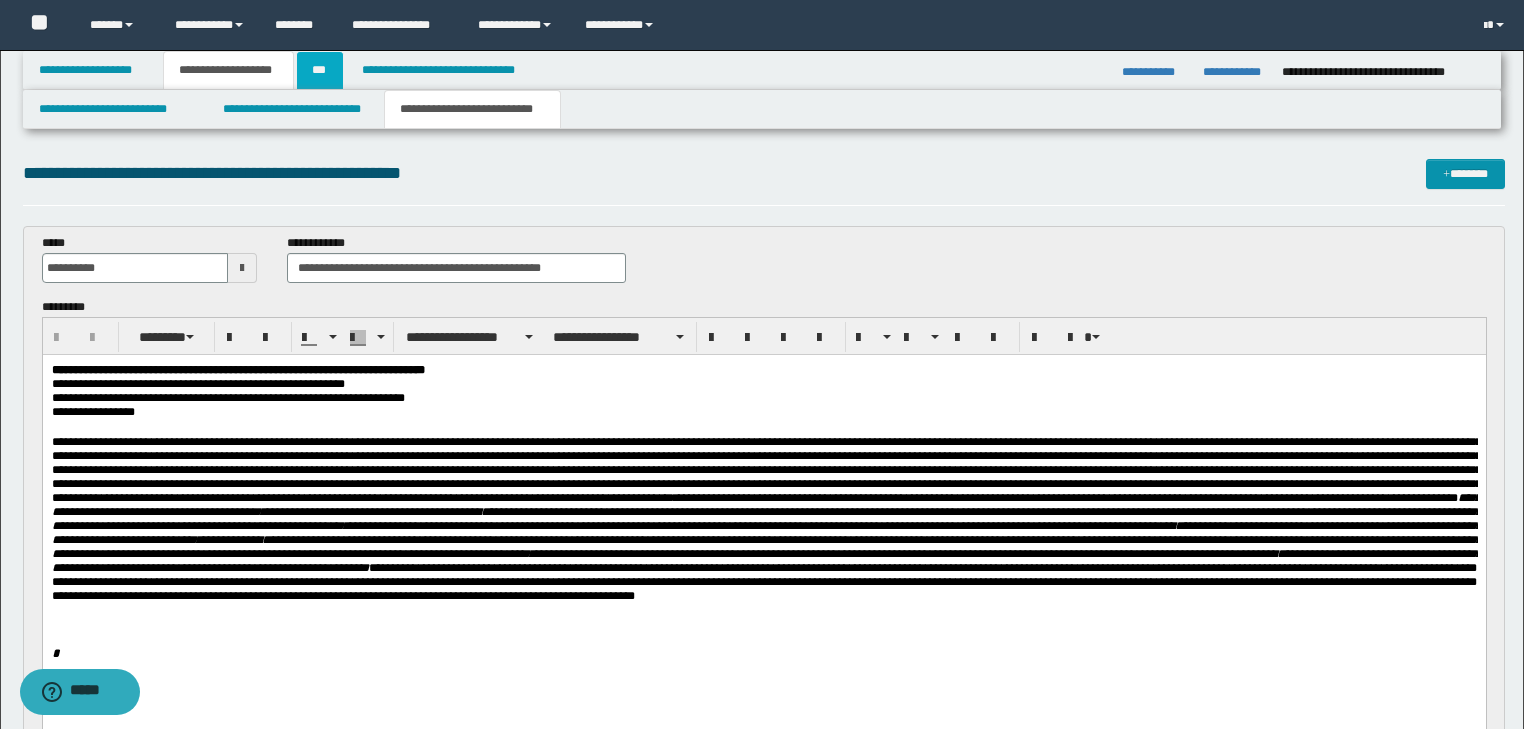 click on "***" at bounding box center [320, 70] 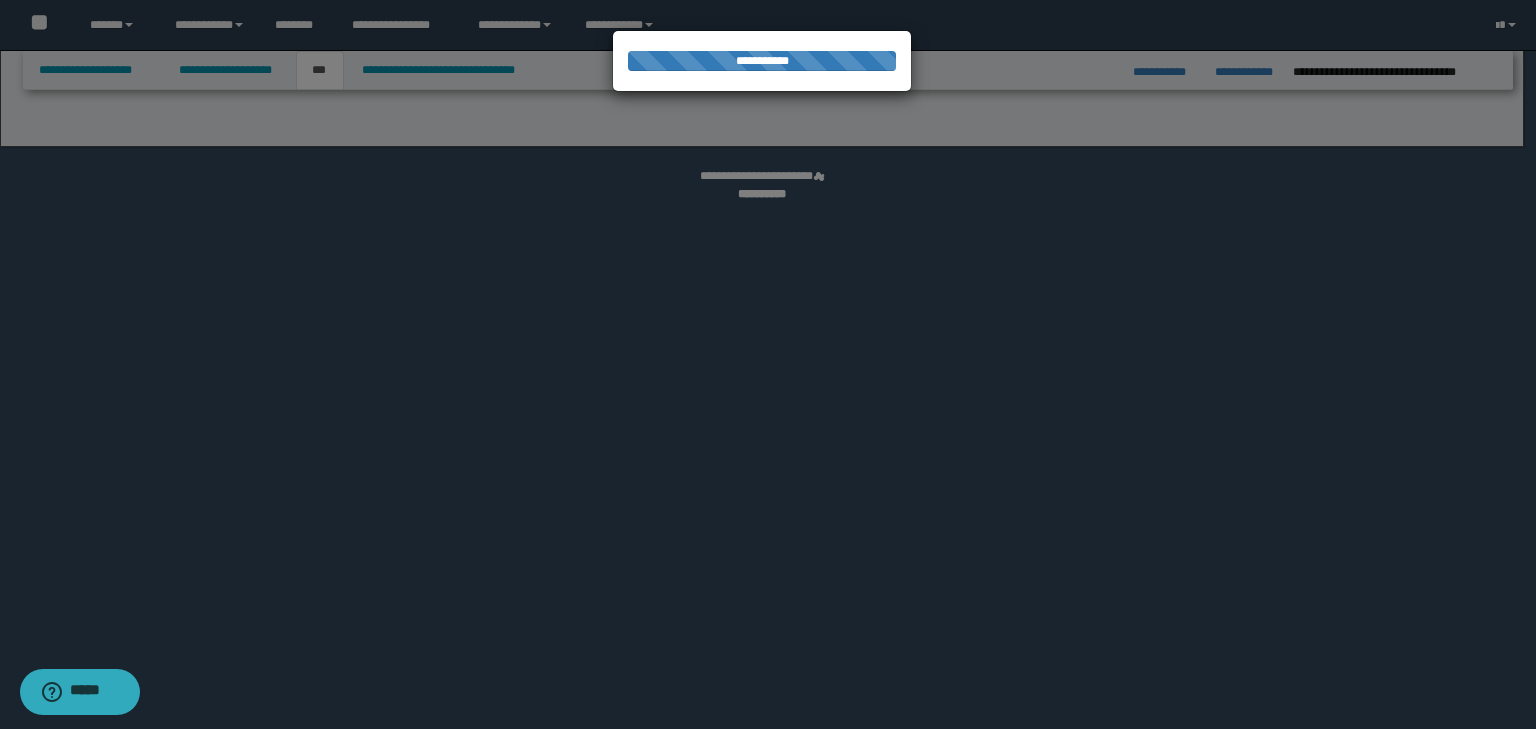 select on "**" 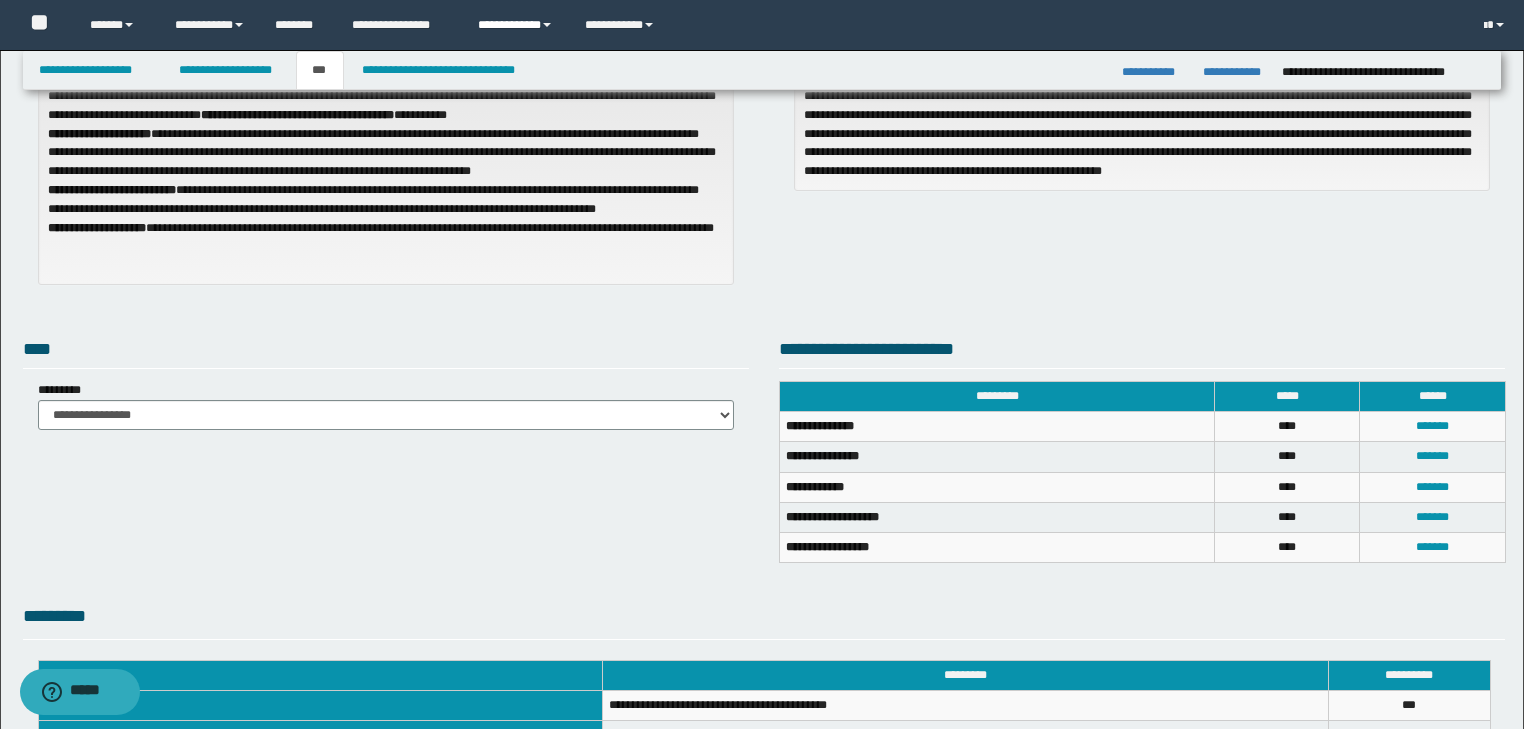 scroll, scrollTop: 135, scrollLeft: 0, axis: vertical 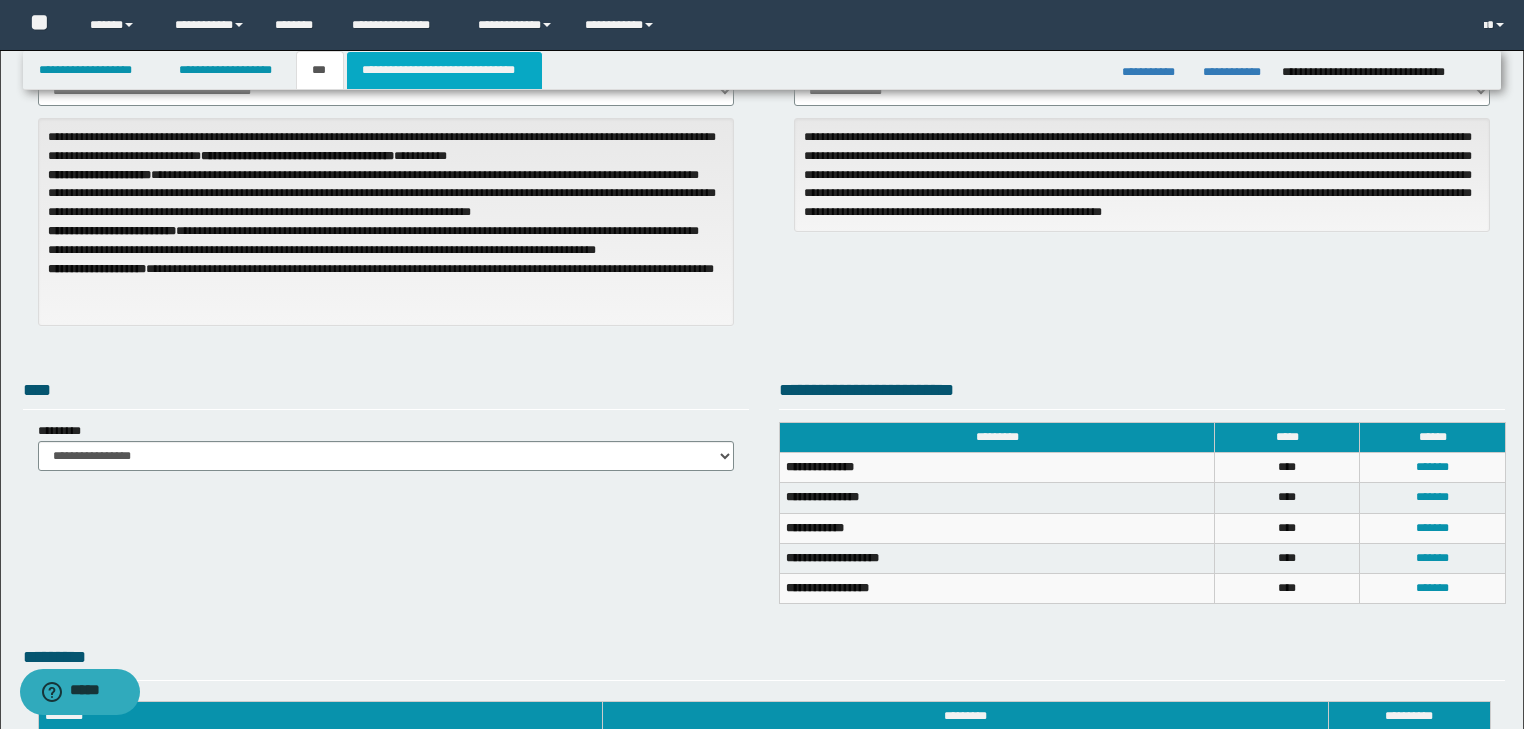 click on "**********" at bounding box center (444, 70) 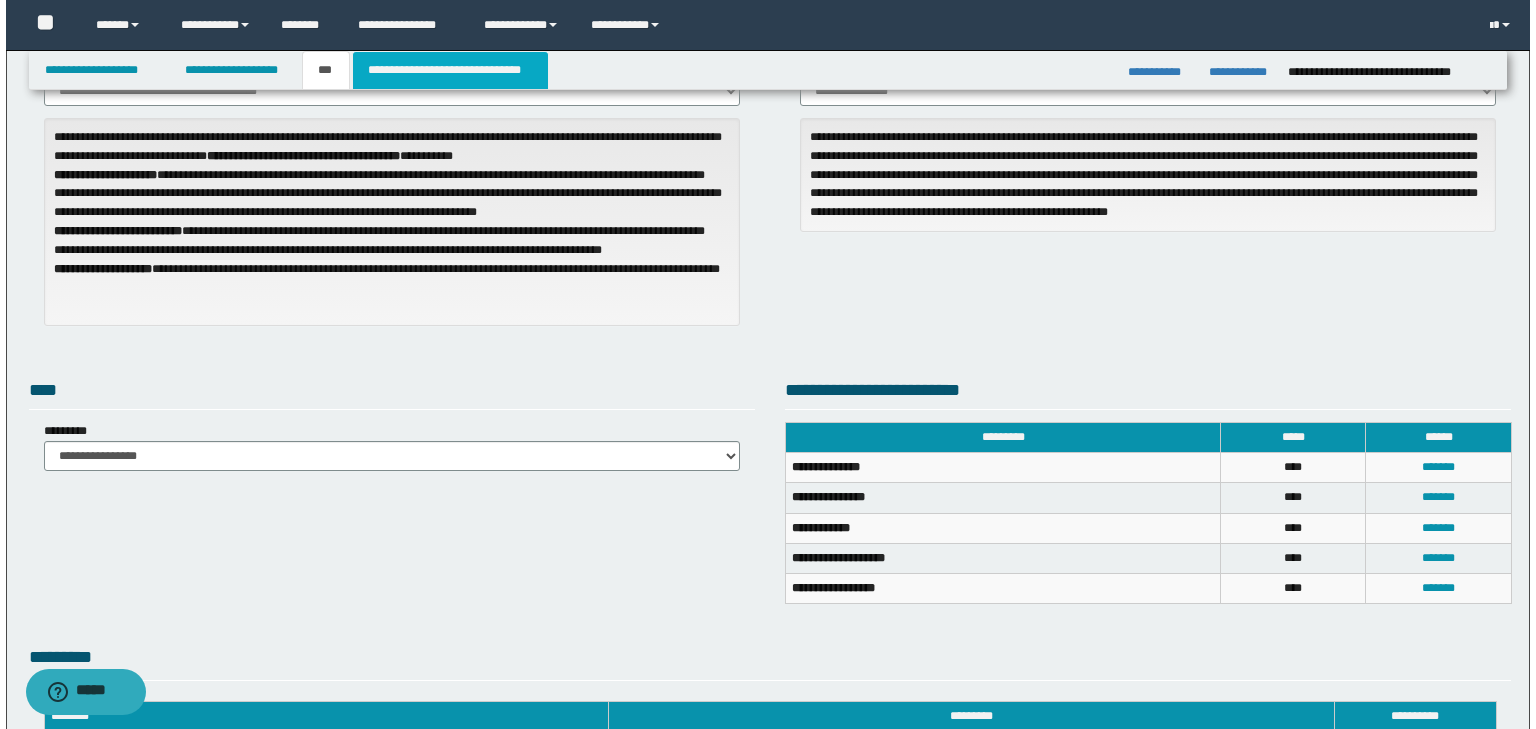 scroll, scrollTop: 0, scrollLeft: 0, axis: both 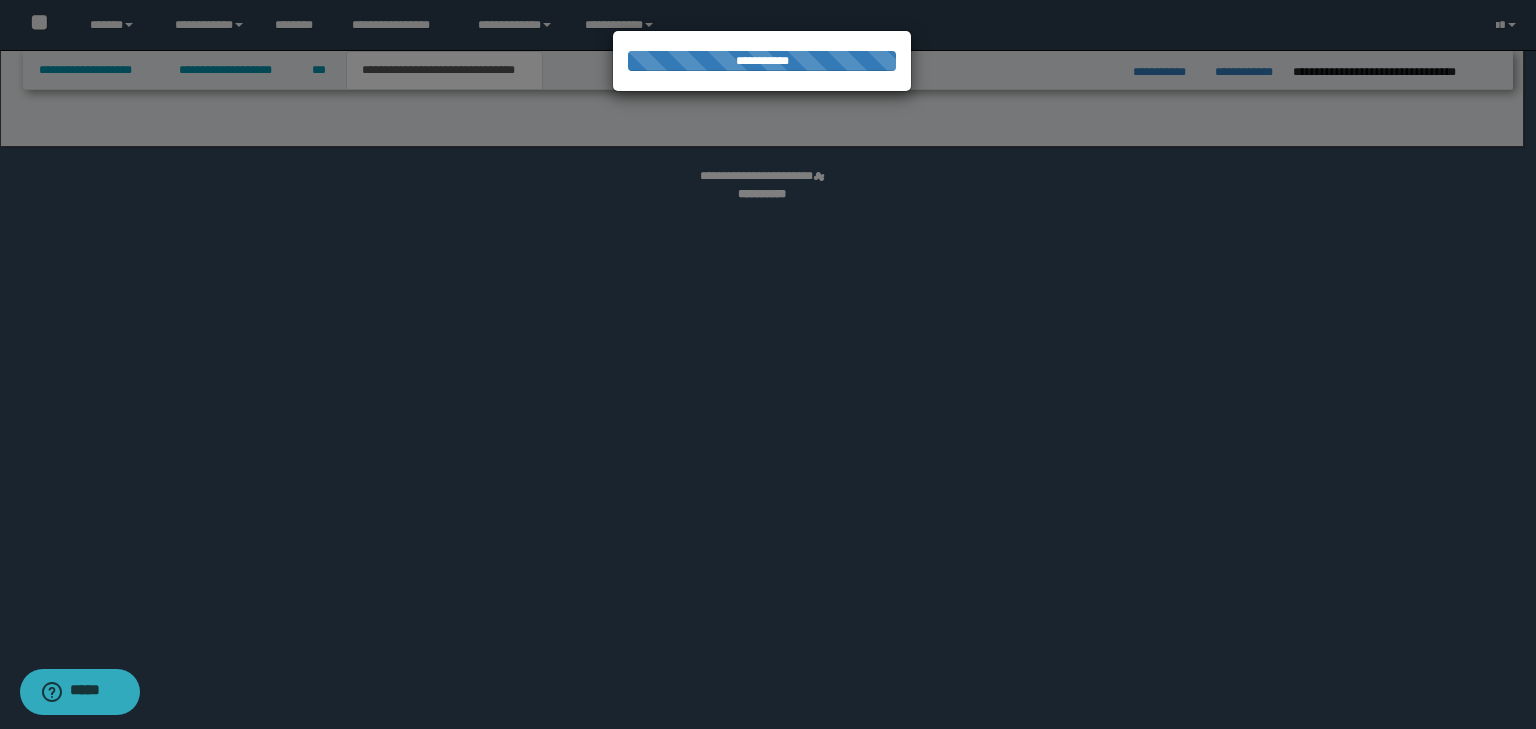 select on "*" 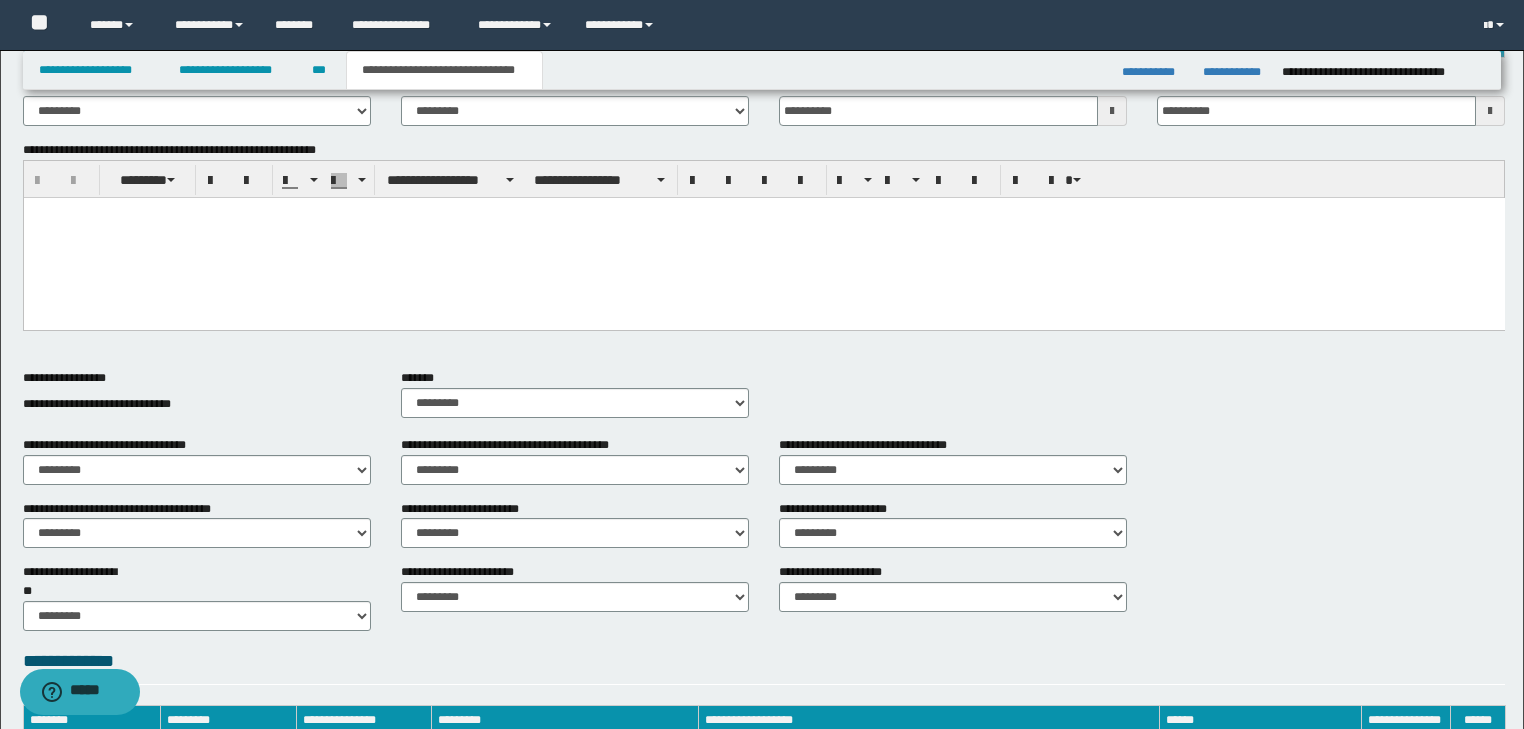 scroll, scrollTop: 400, scrollLeft: 0, axis: vertical 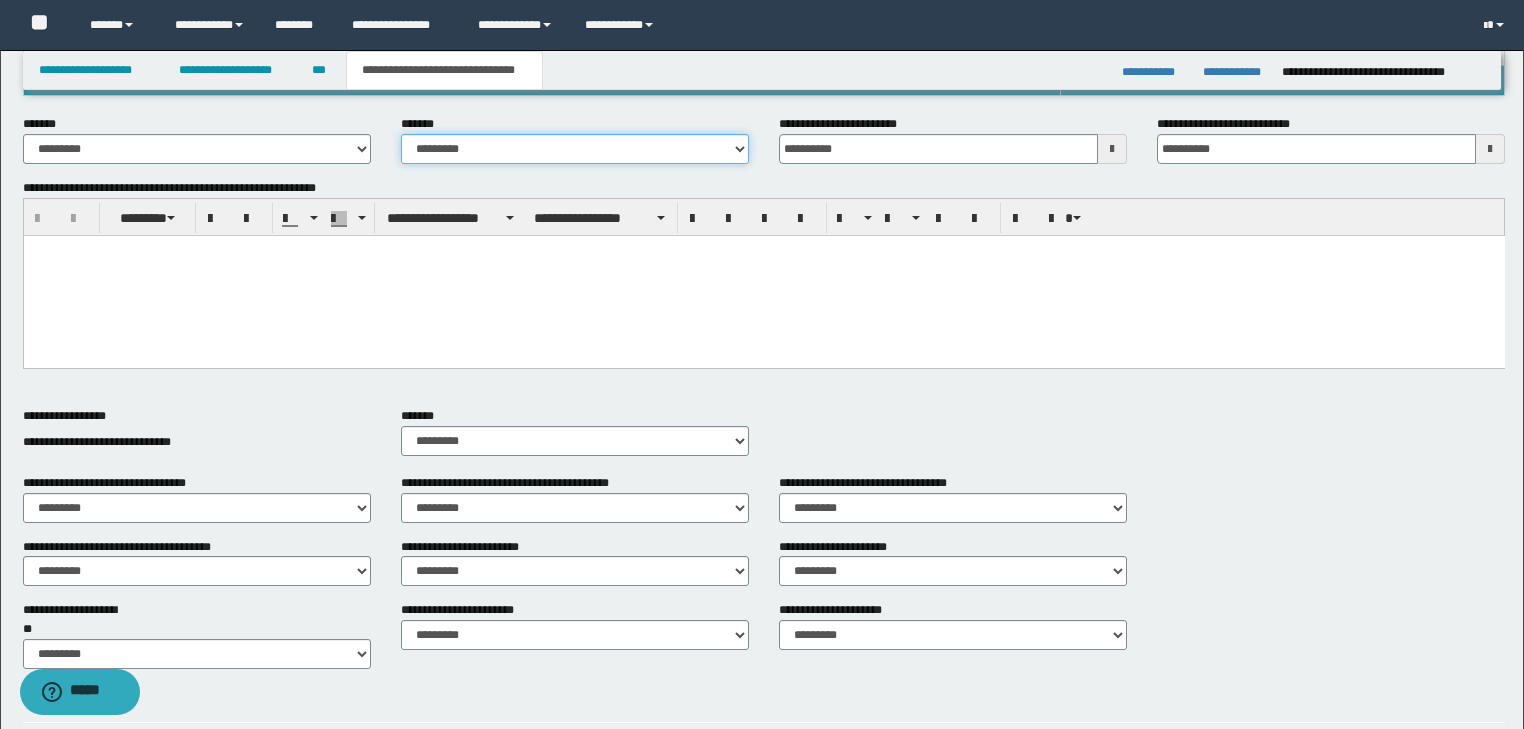 drag, startPoint x: 572, startPoint y: 153, endPoint x: 576, endPoint y: 163, distance: 10.770329 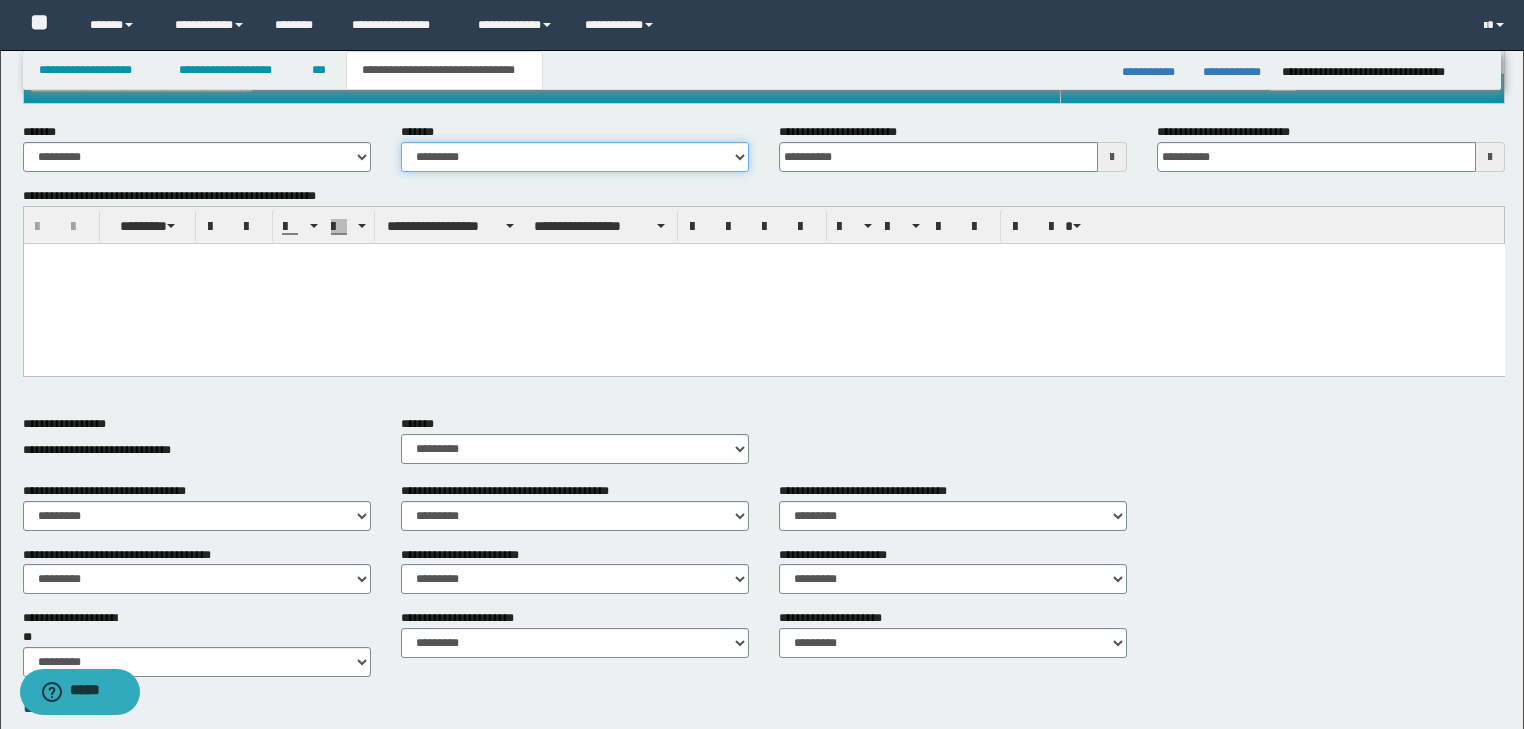 scroll, scrollTop: 0, scrollLeft: 0, axis: both 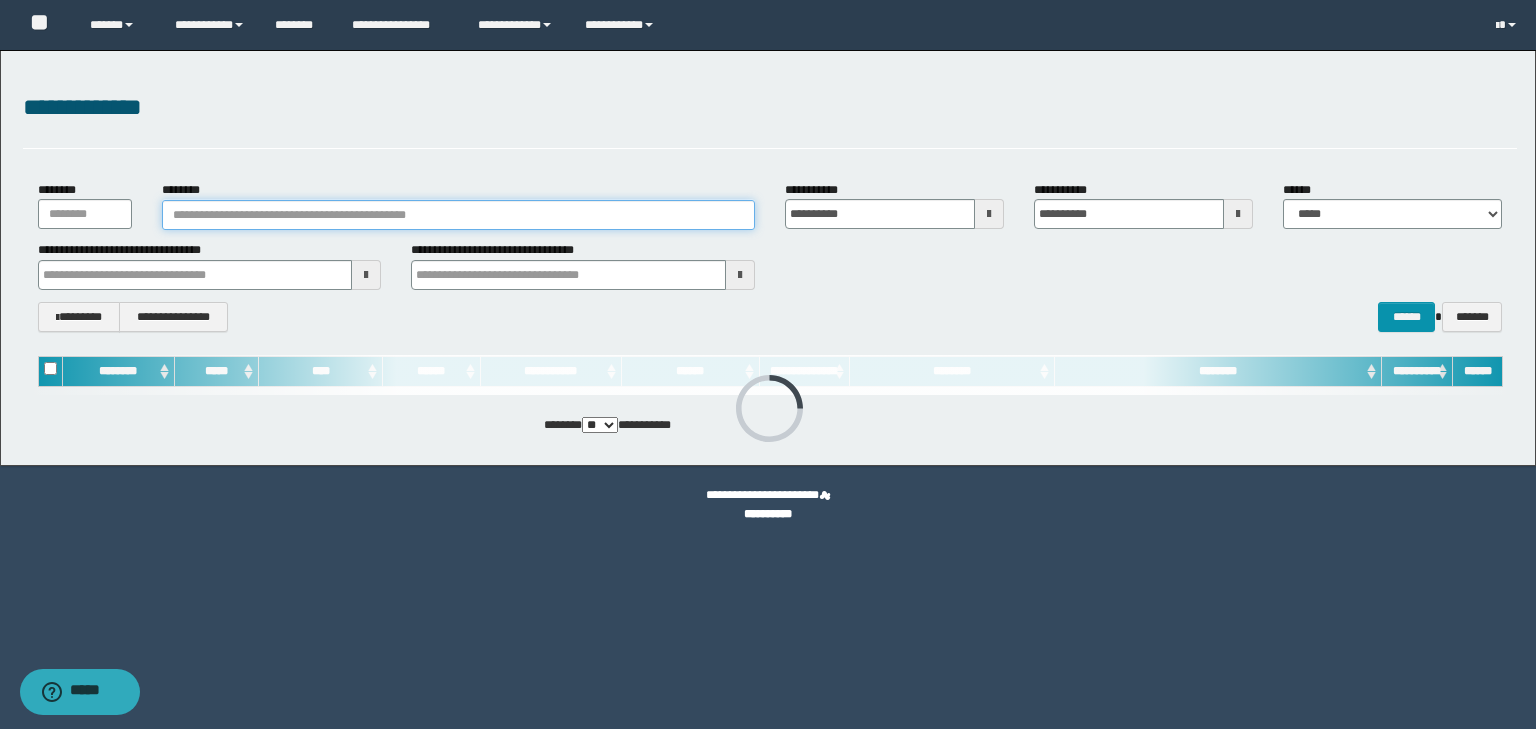 click on "********" at bounding box center [458, 215] 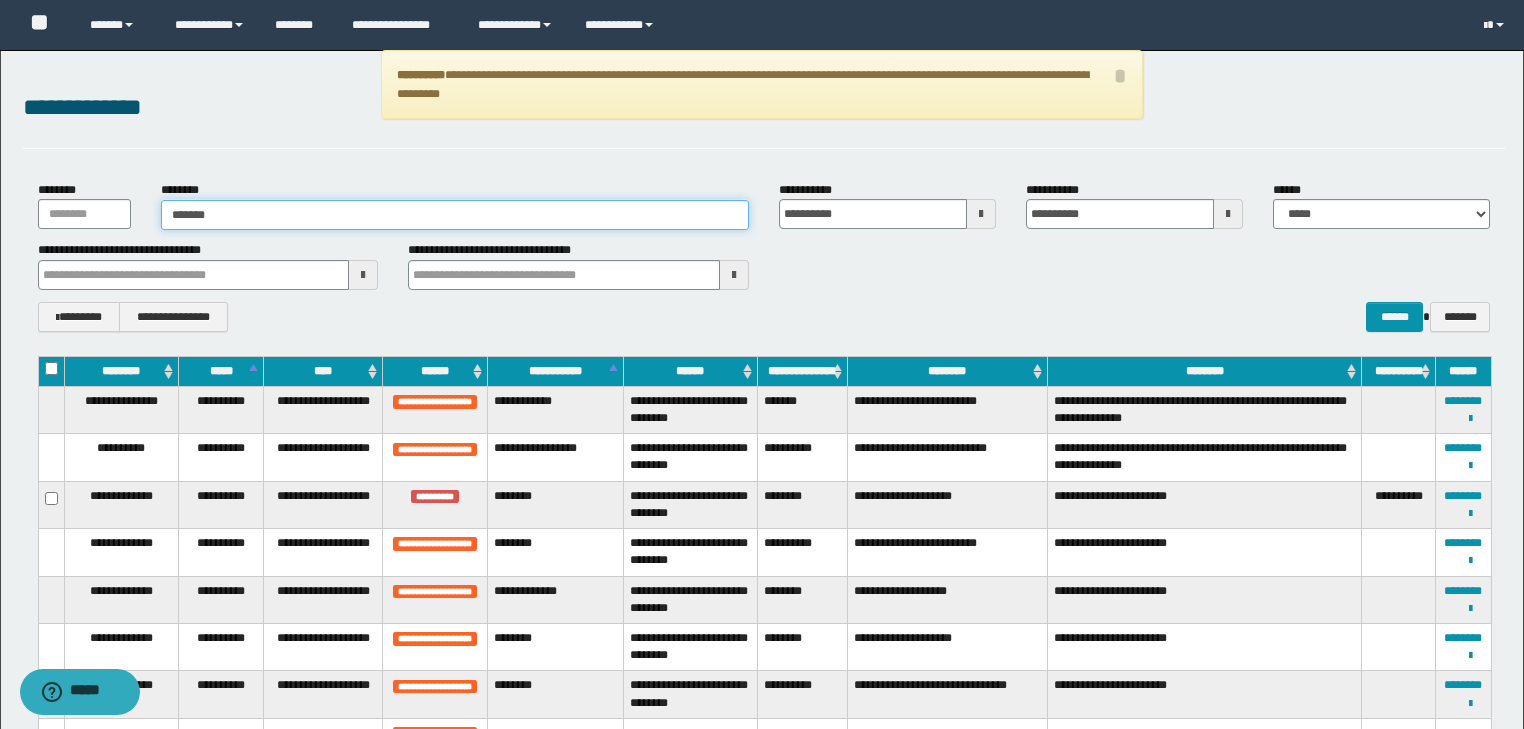 type on "*******" 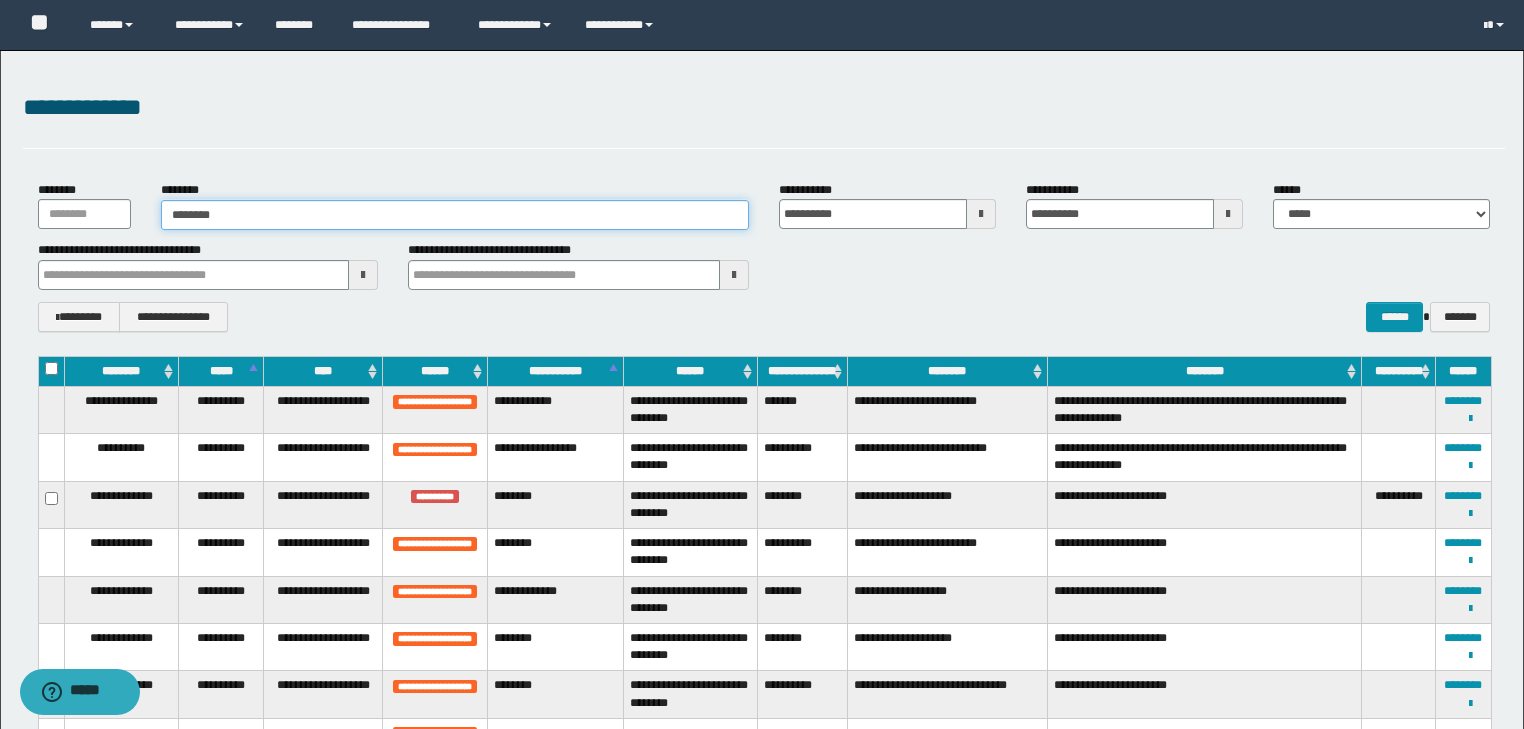 drag, startPoint x: 269, startPoint y: 214, endPoint x: 112, endPoint y: 224, distance: 157.31815 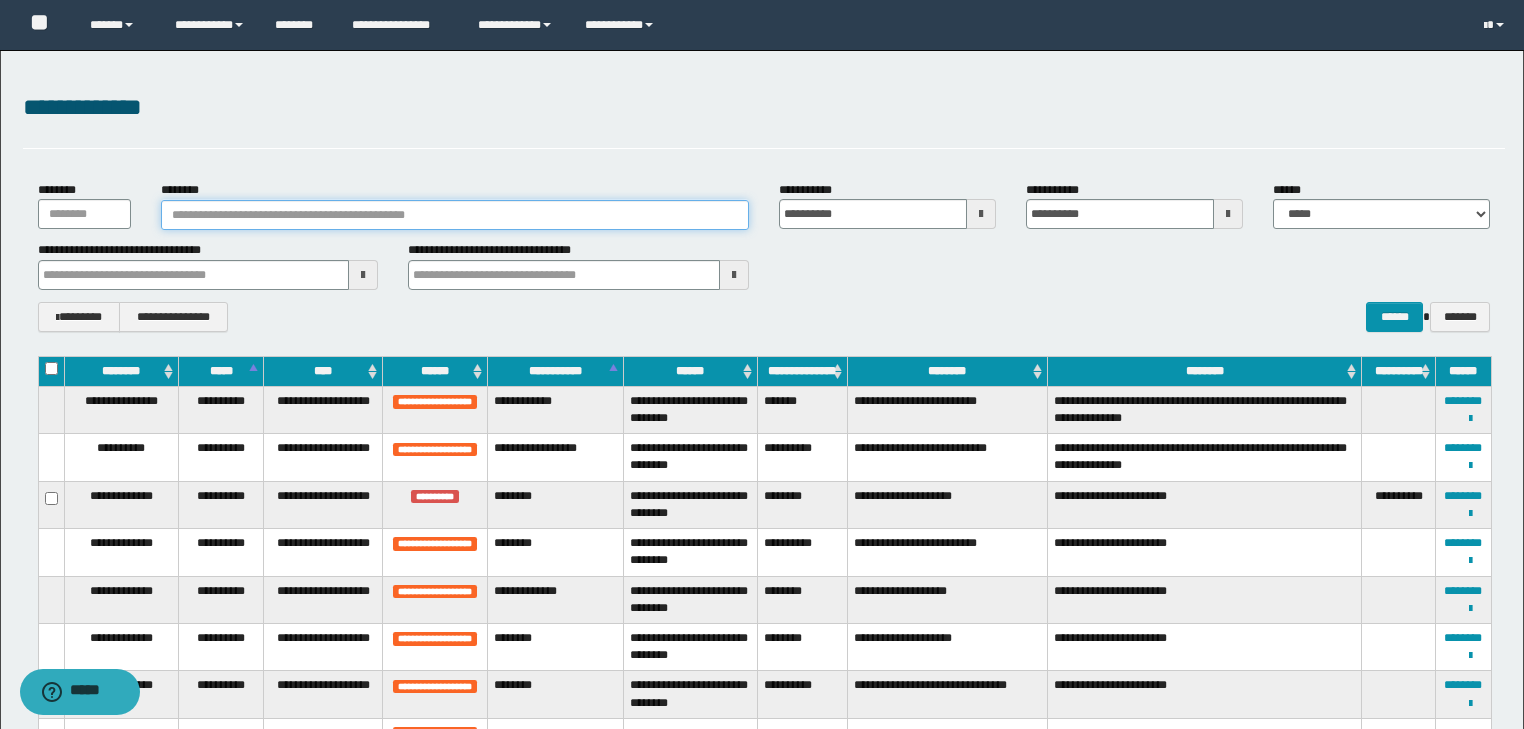 paste on "**********" 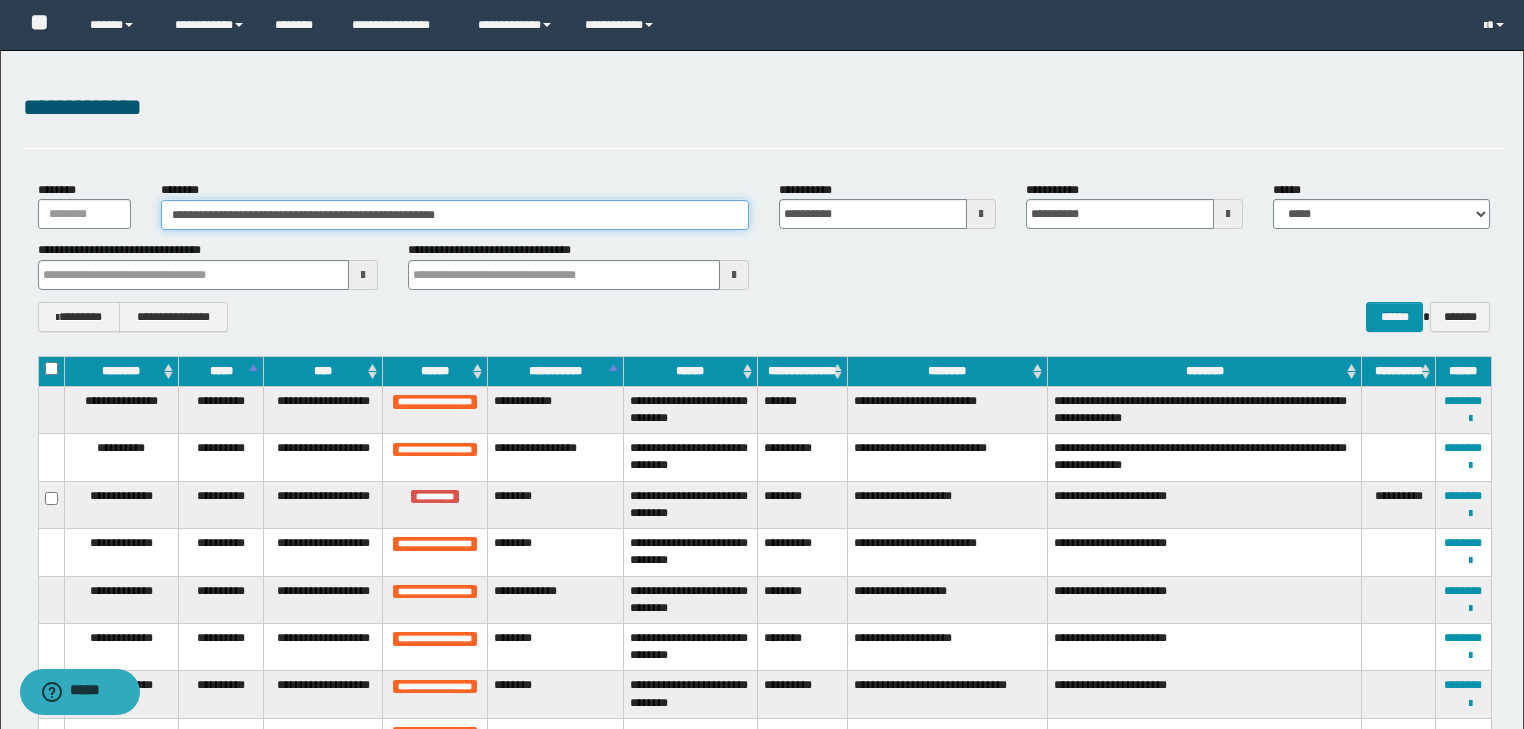 drag, startPoint x: 314, startPoint y: 213, endPoint x: 157, endPoint y: 222, distance: 157.25775 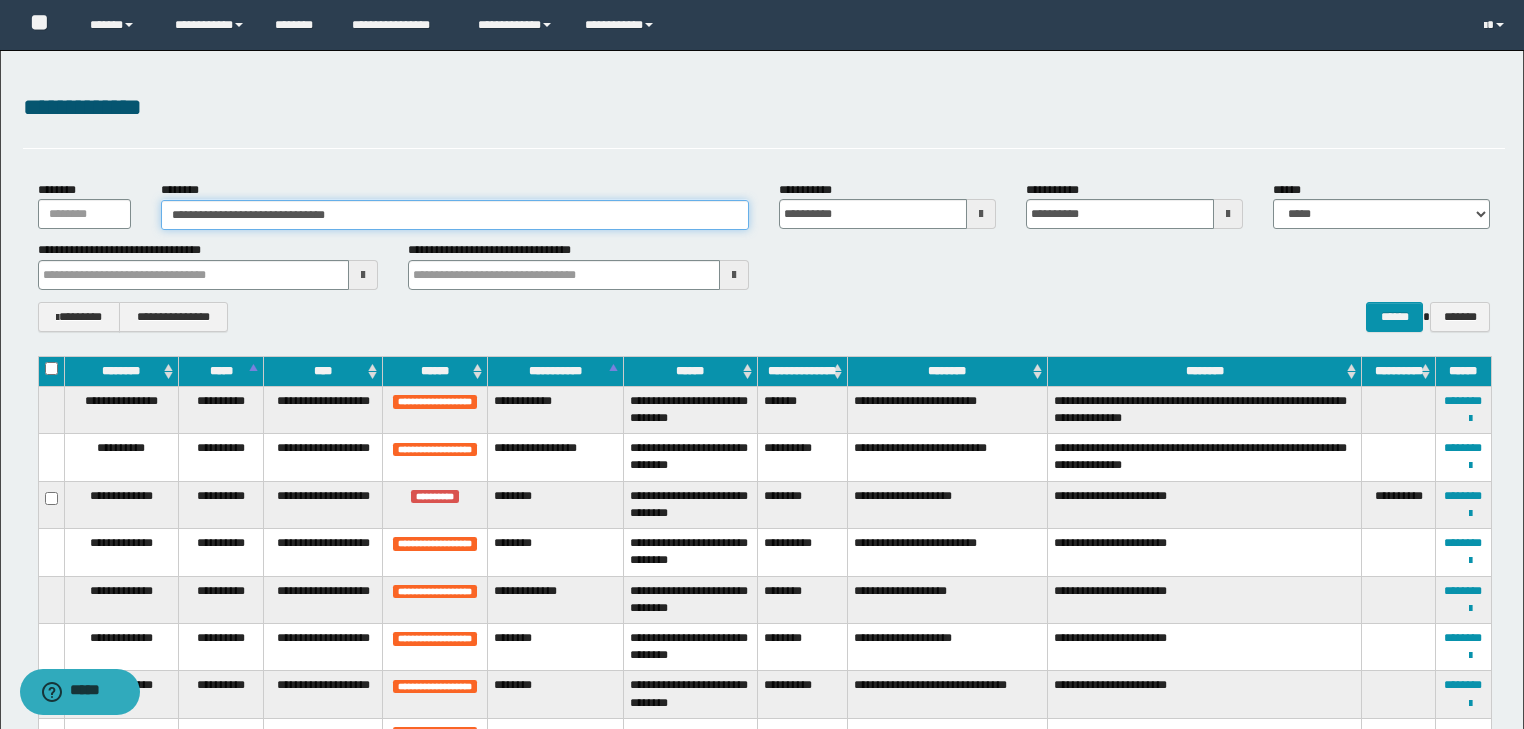 click on "**********" at bounding box center [455, 215] 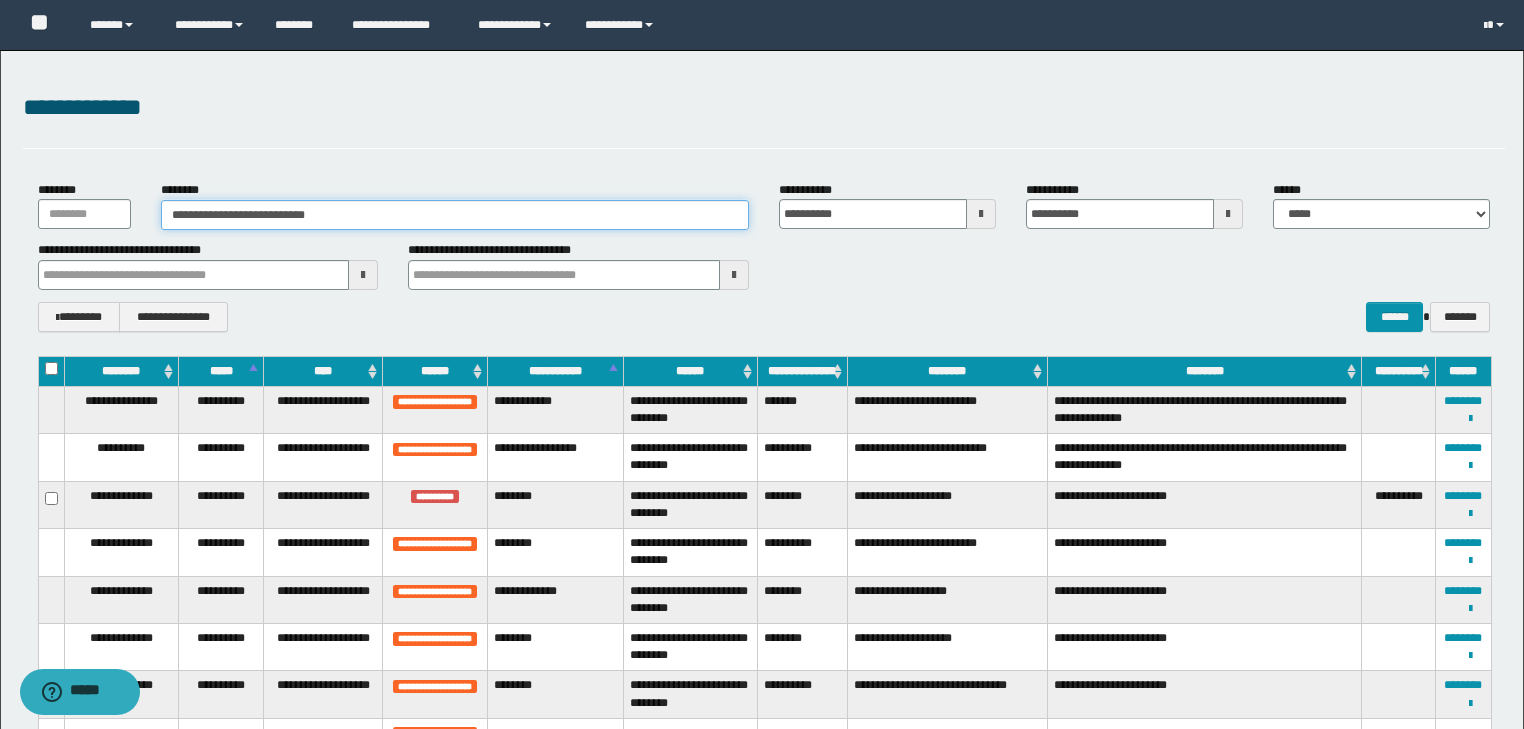 click on "**********" at bounding box center [455, 215] 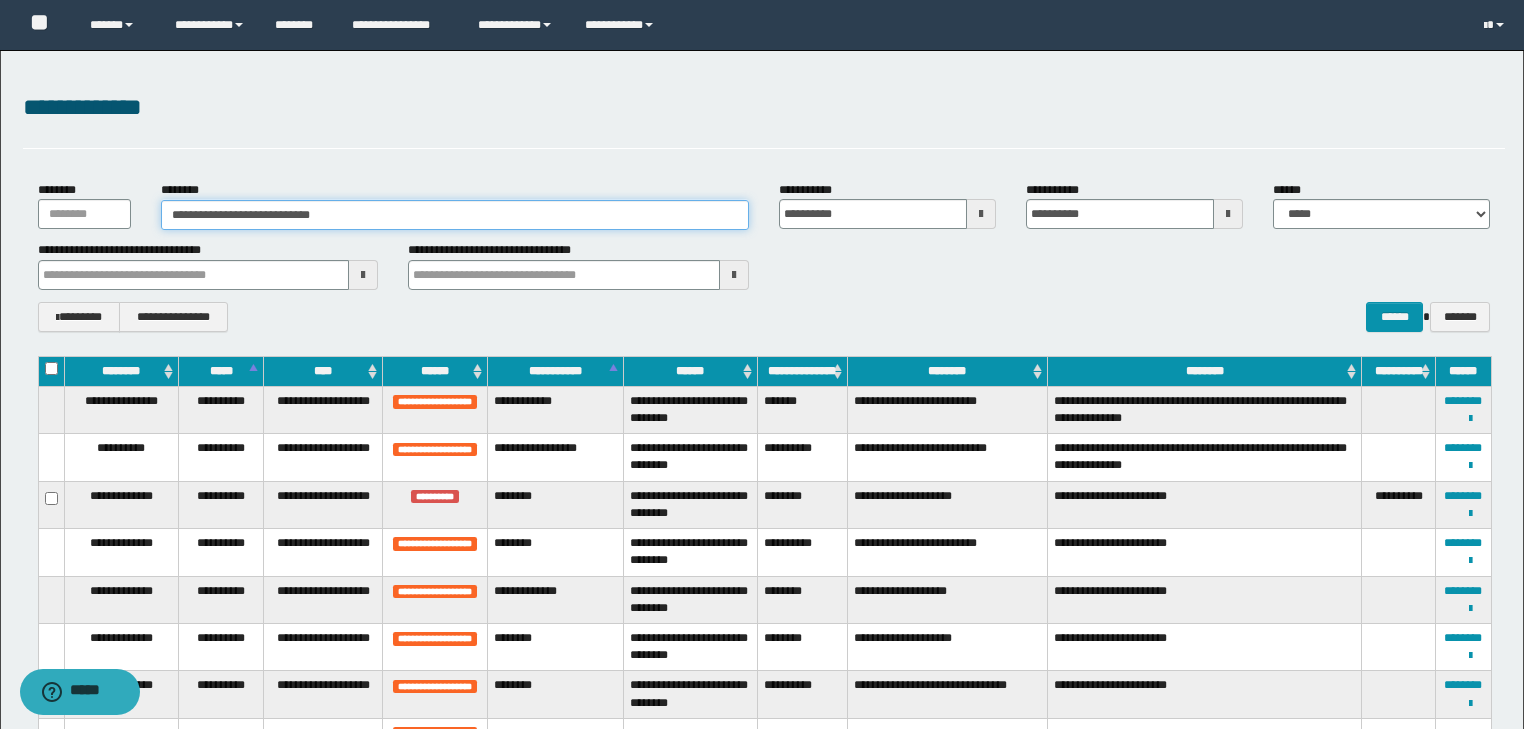 type on "**********" 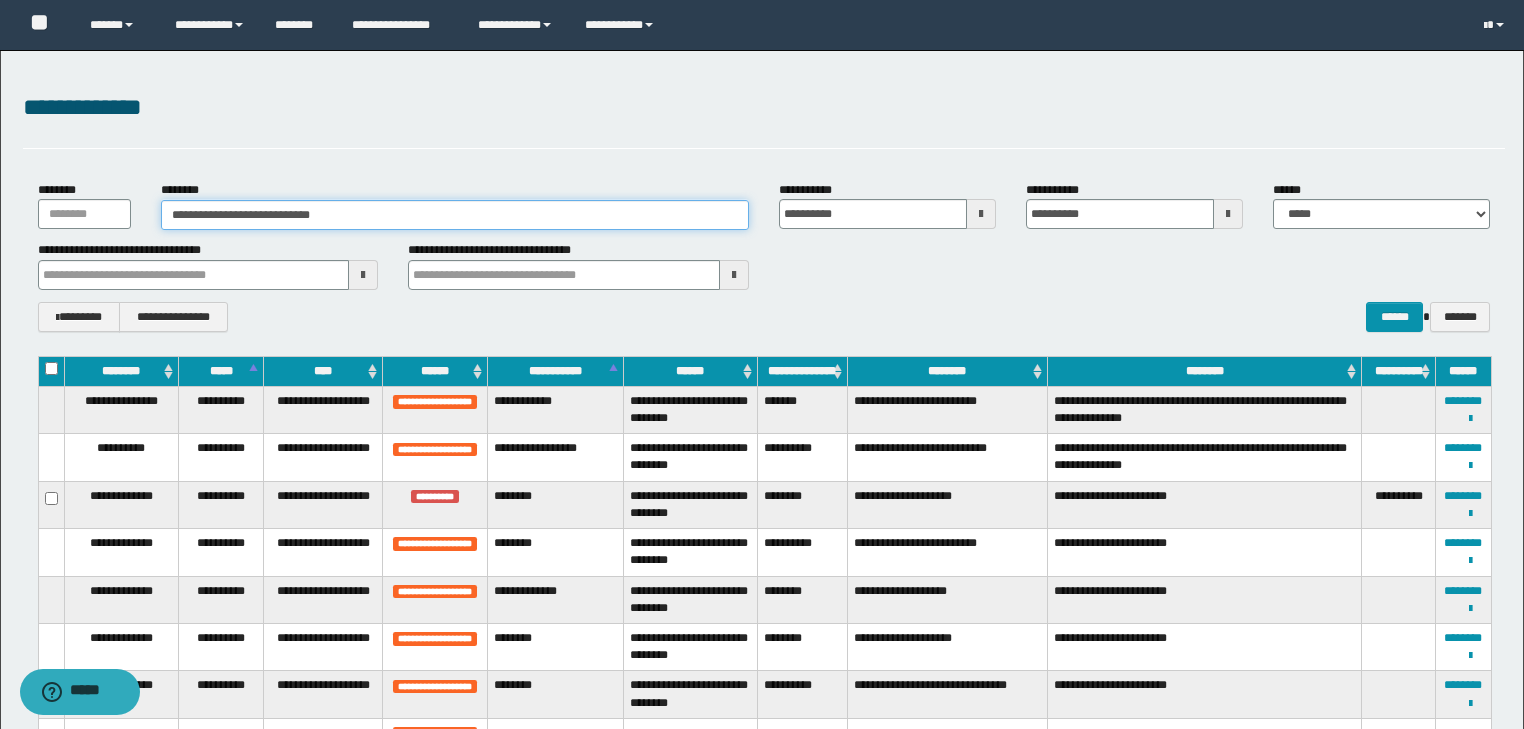 click on "**********" at bounding box center (455, 215) 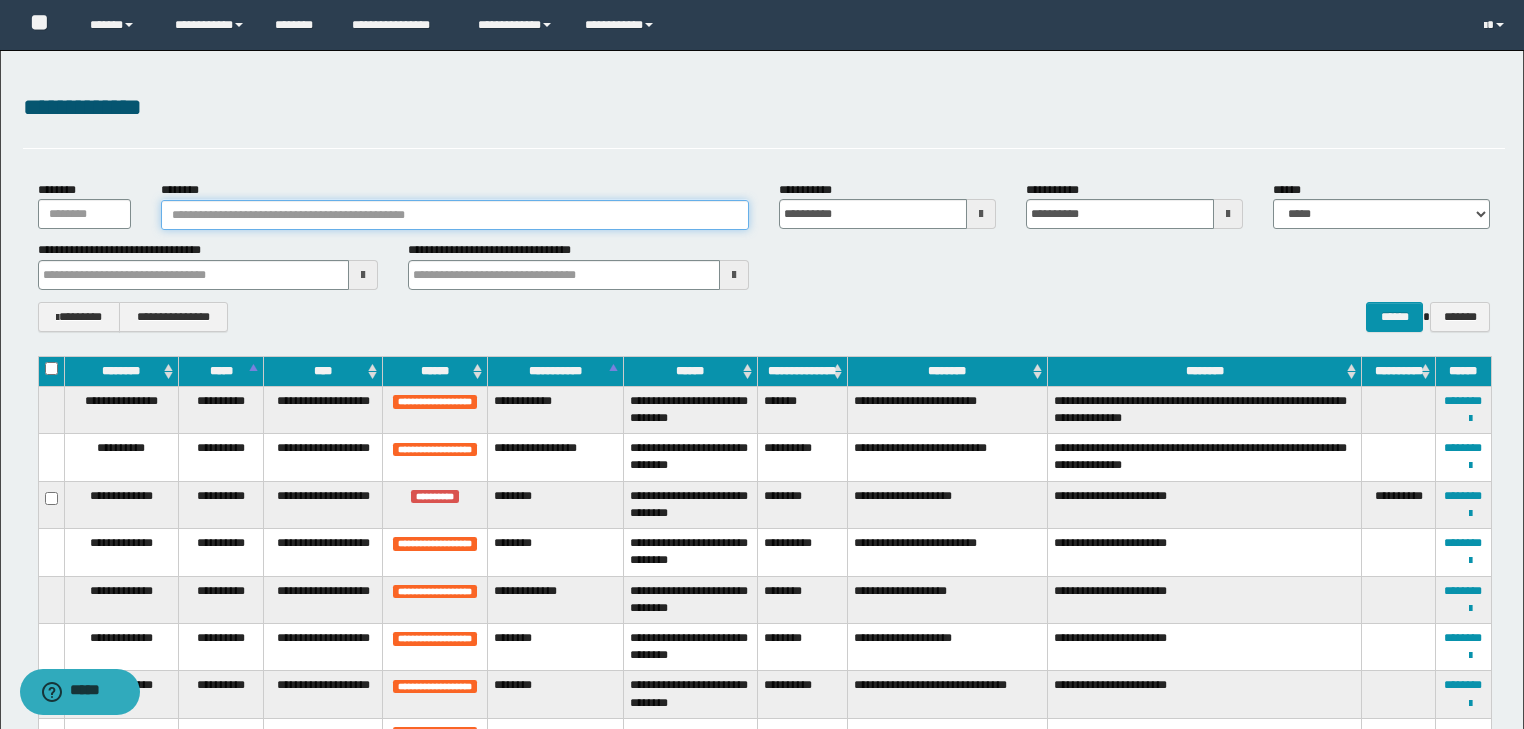 type 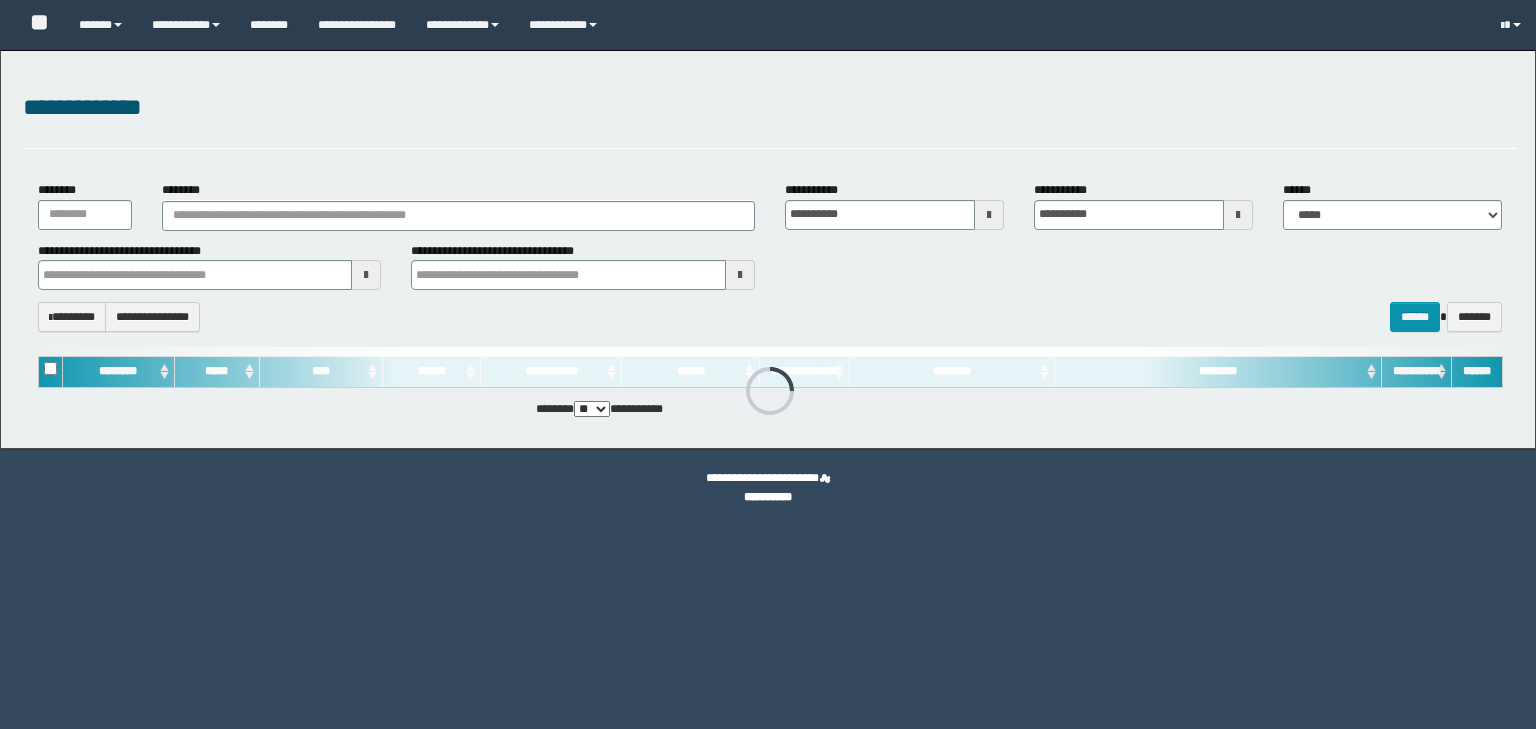 scroll, scrollTop: 0, scrollLeft: 0, axis: both 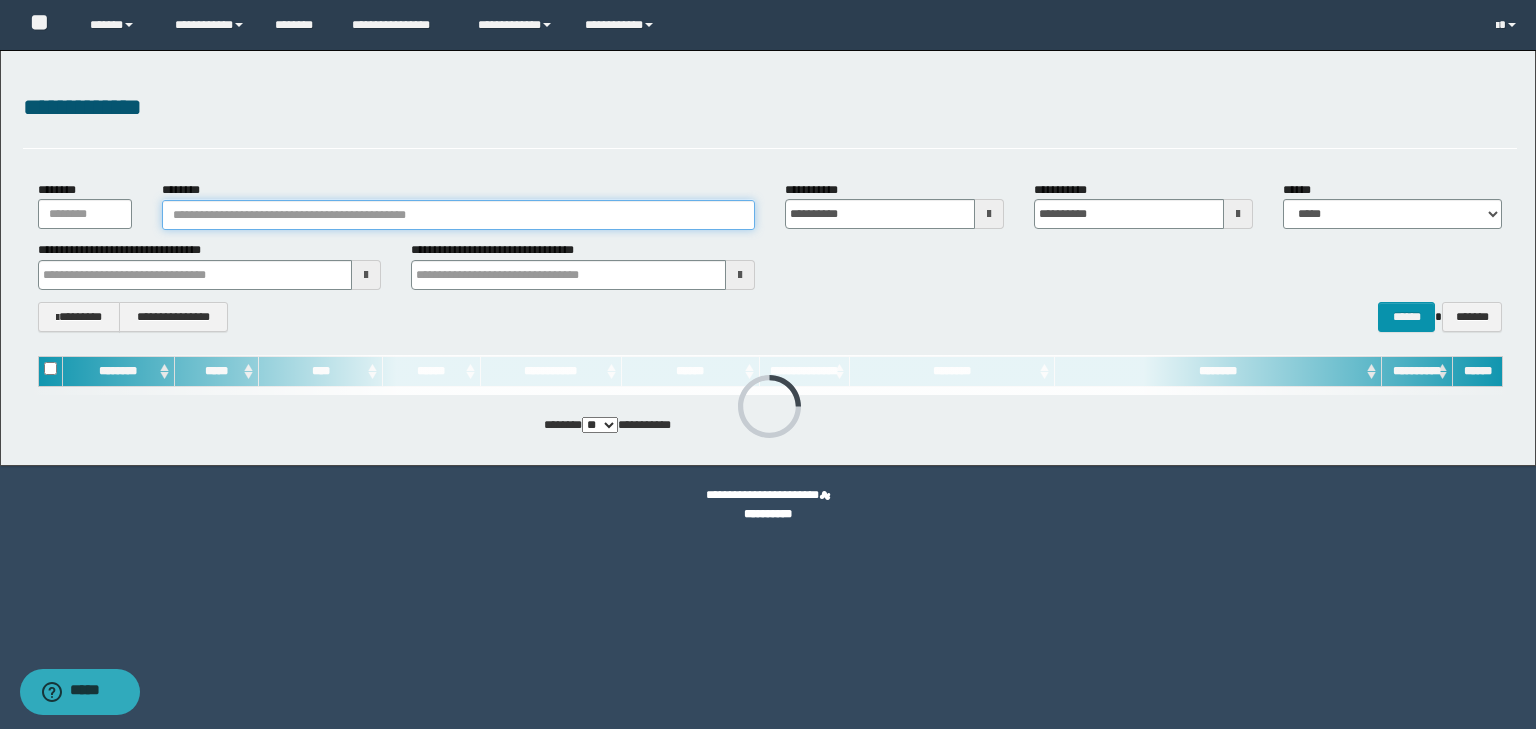 click on "********" at bounding box center (458, 215) 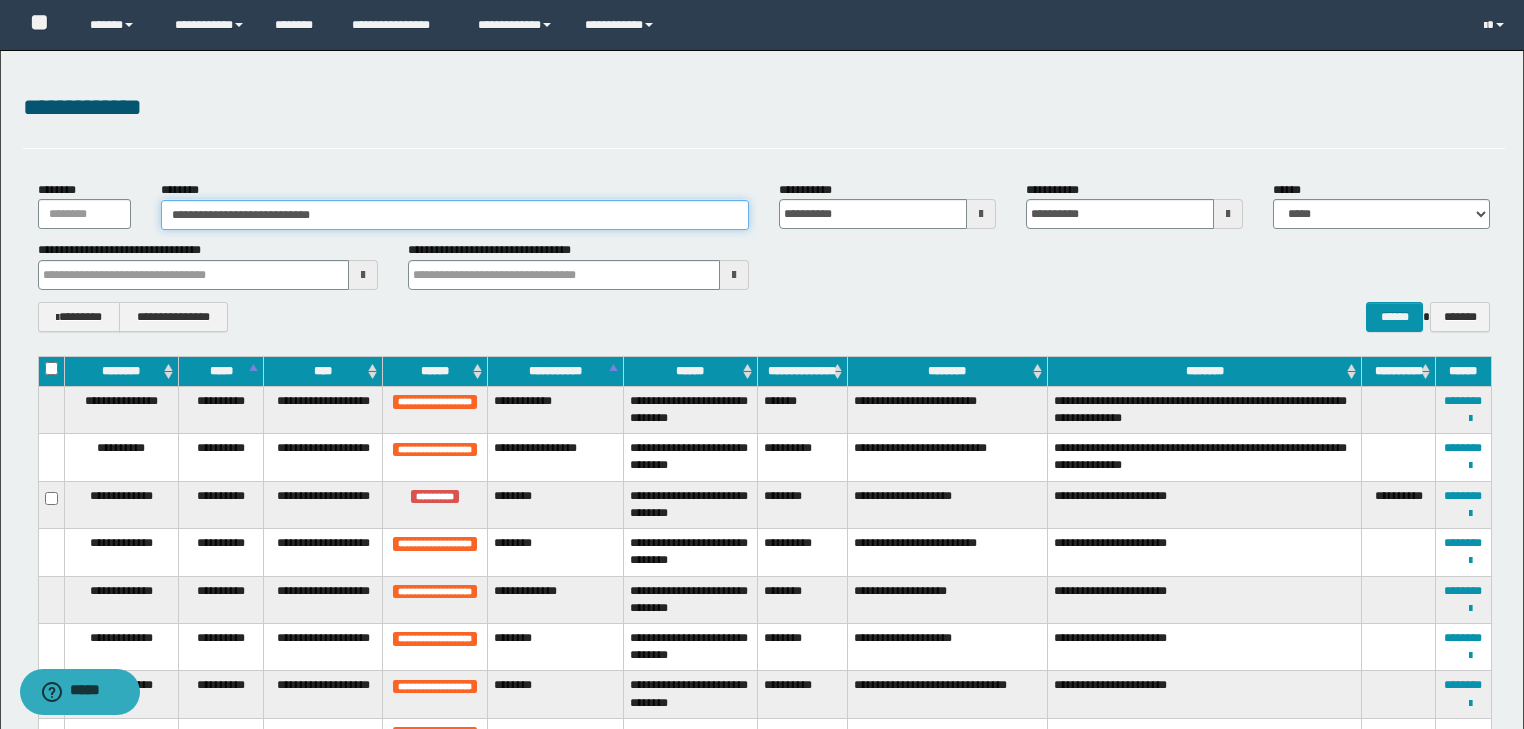 type on "**********" 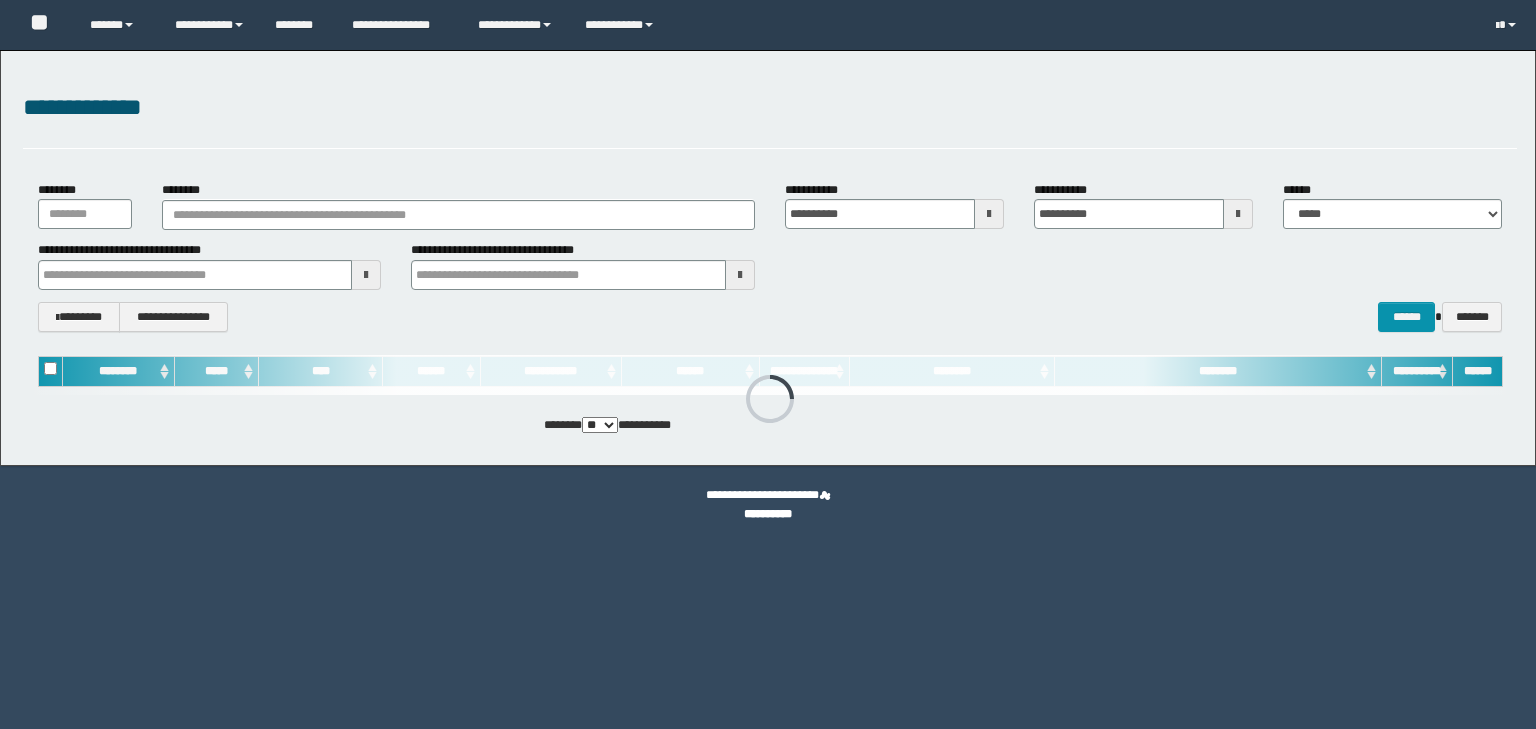 scroll, scrollTop: 0, scrollLeft: 0, axis: both 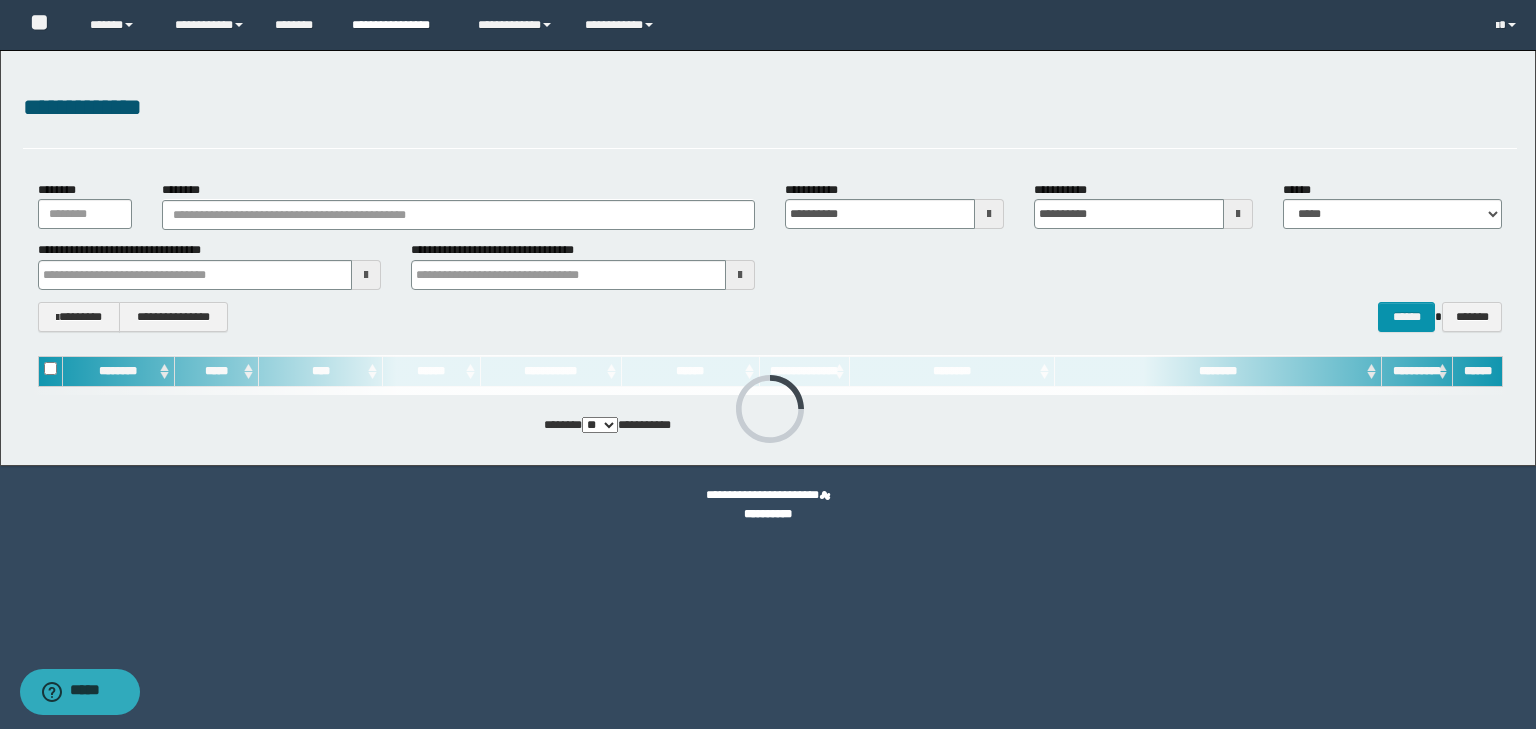 click on "**********" at bounding box center [400, 25] 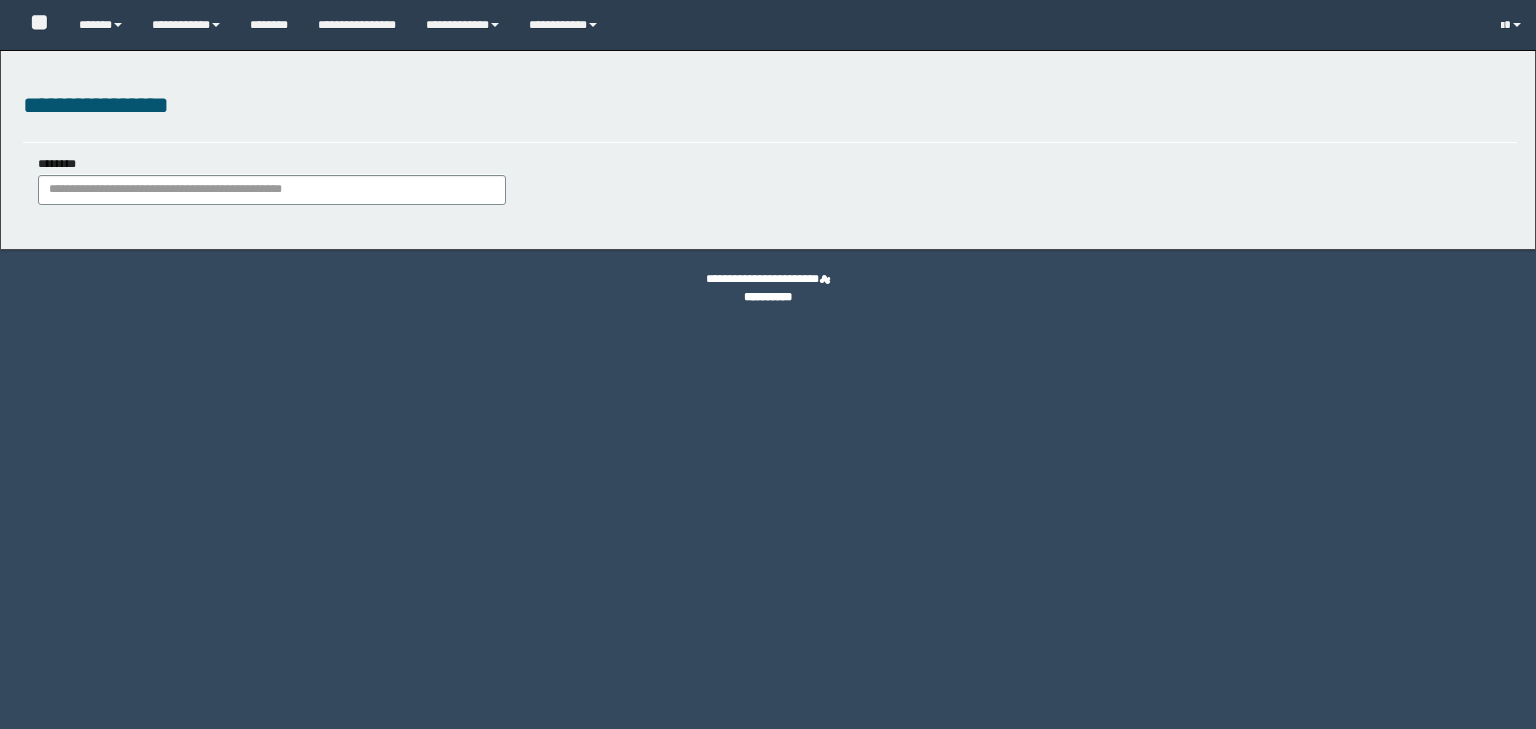 scroll, scrollTop: 0, scrollLeft: 0, axis: both 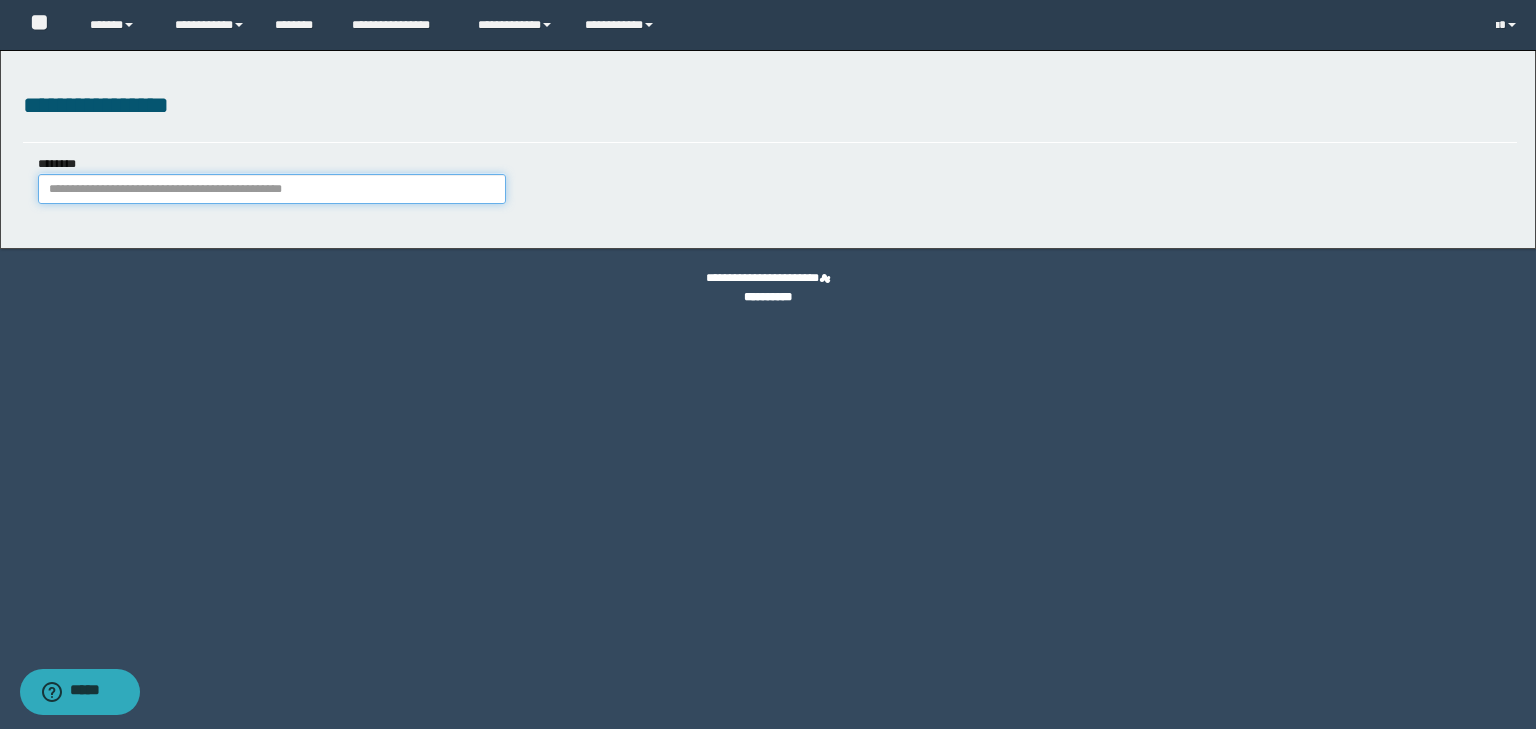click on "********" at bounding box center [272, 189] 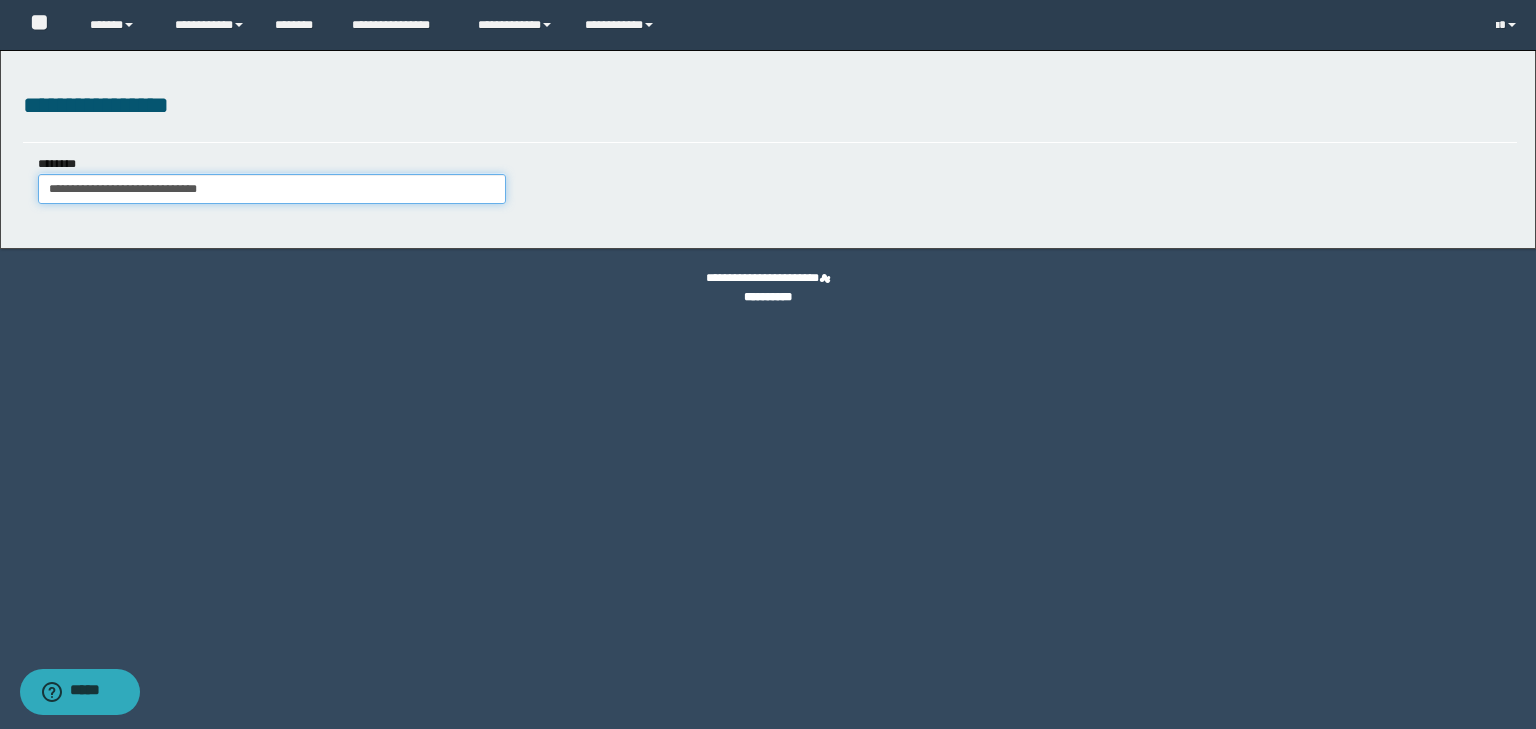 type on "**********" 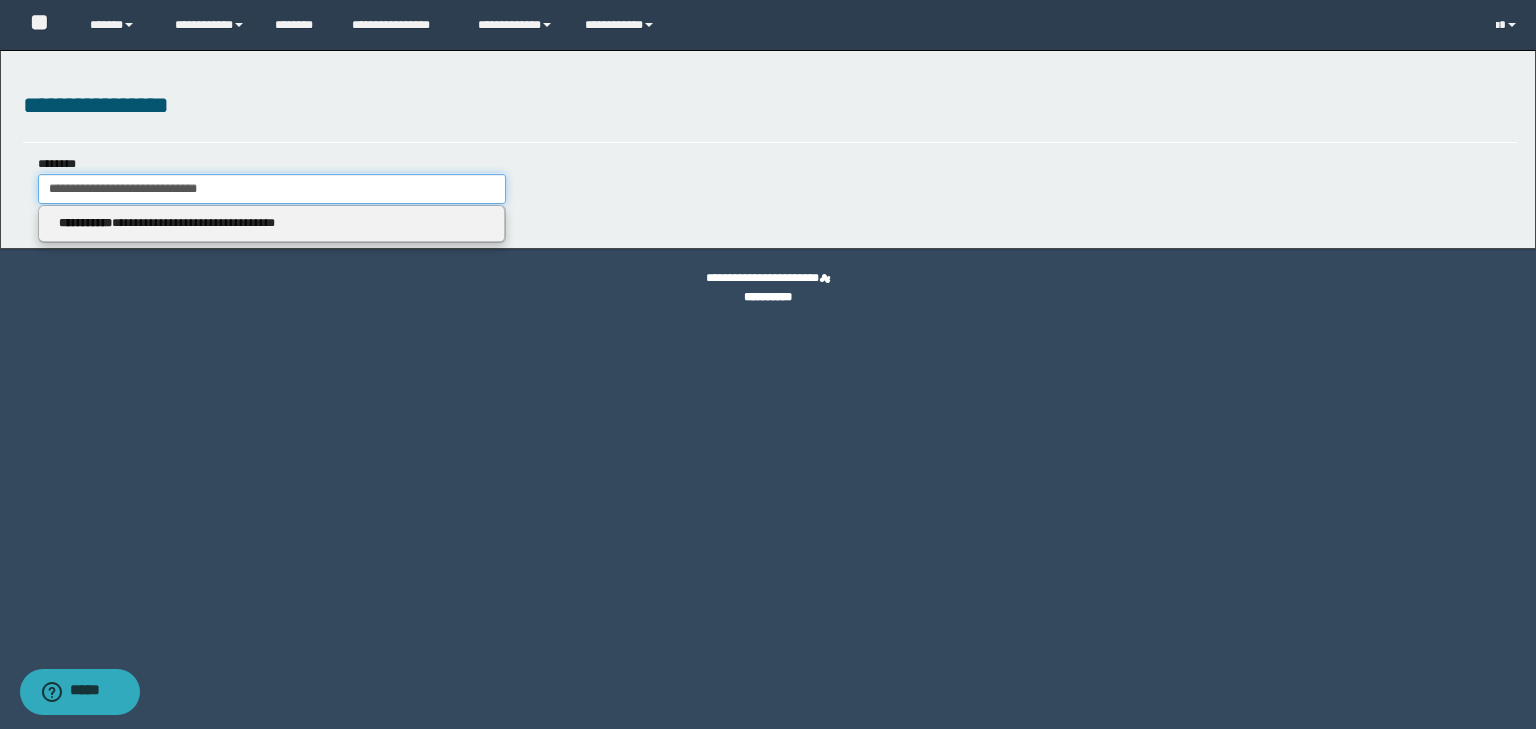 type on "**********" 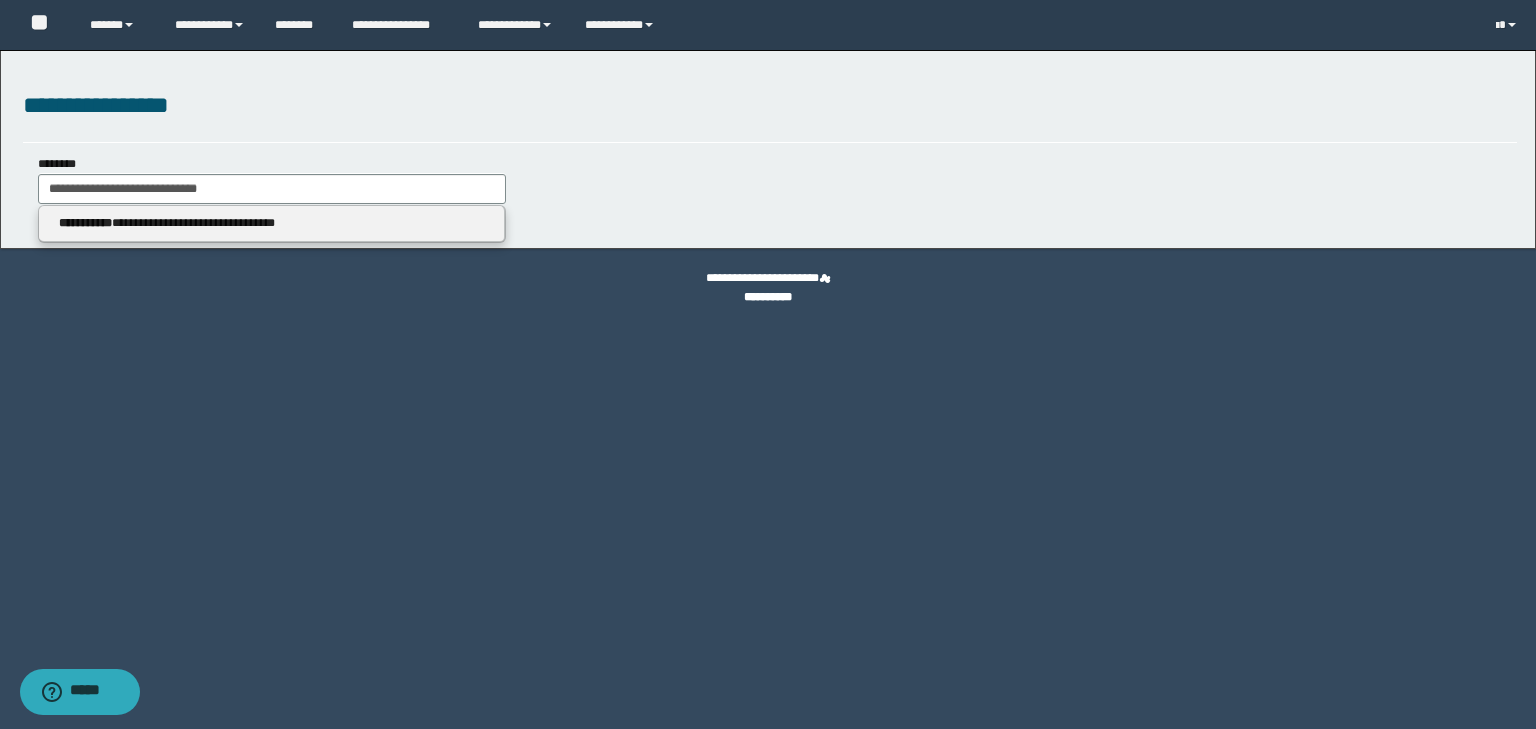 click on "**********" at bounding box center [271, 223] 